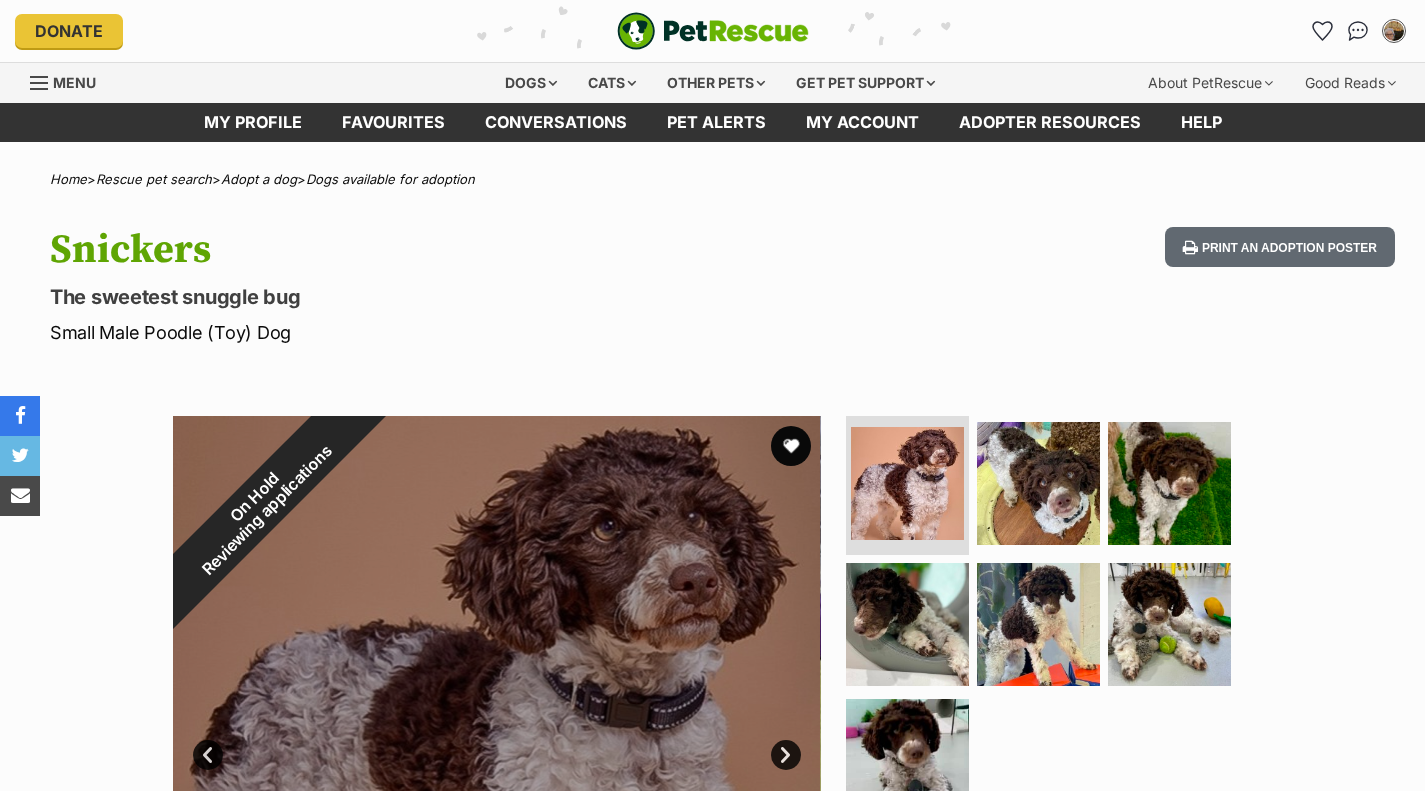 scroll, scrollTop: 0, scrollLeft: 0, axis: both 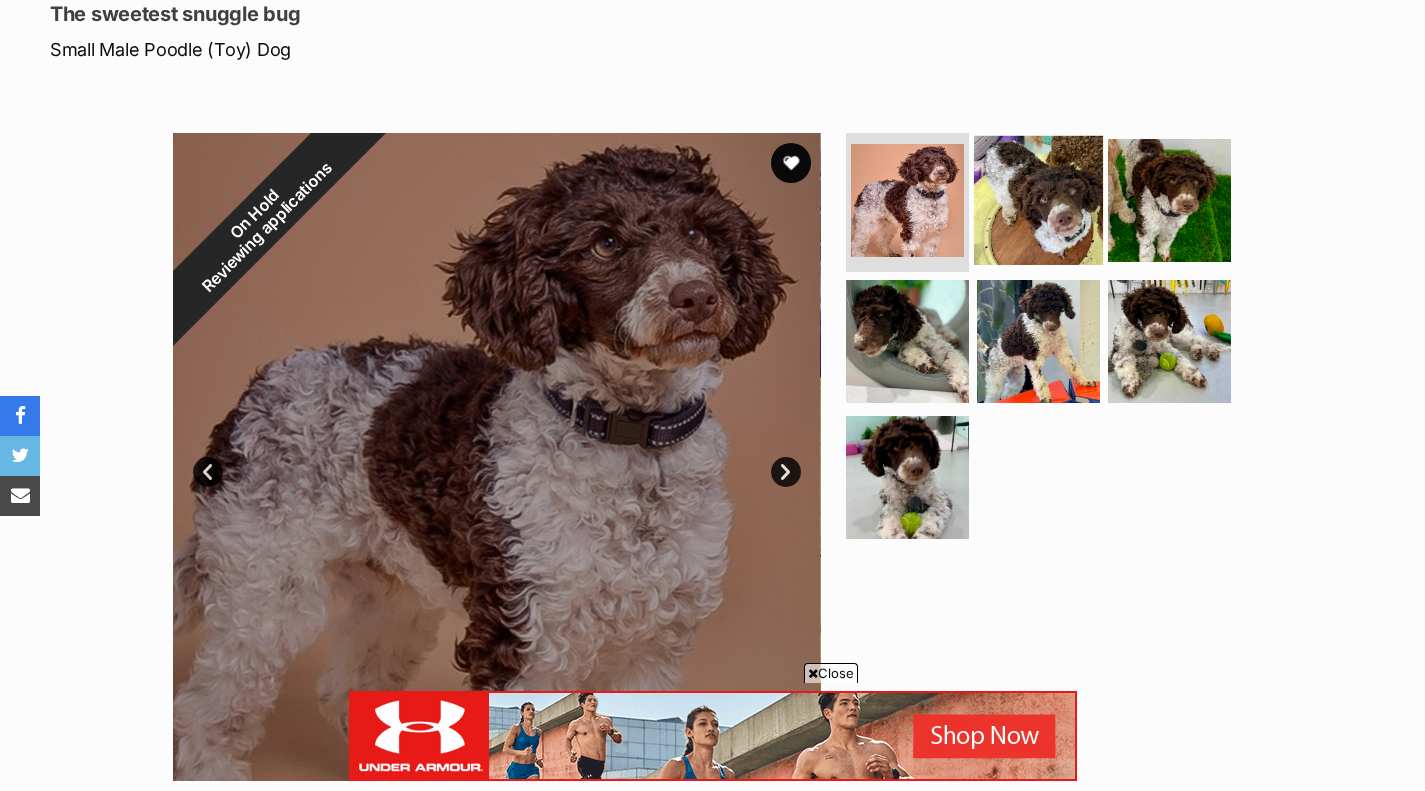 click at bounding box center [1038, 199] 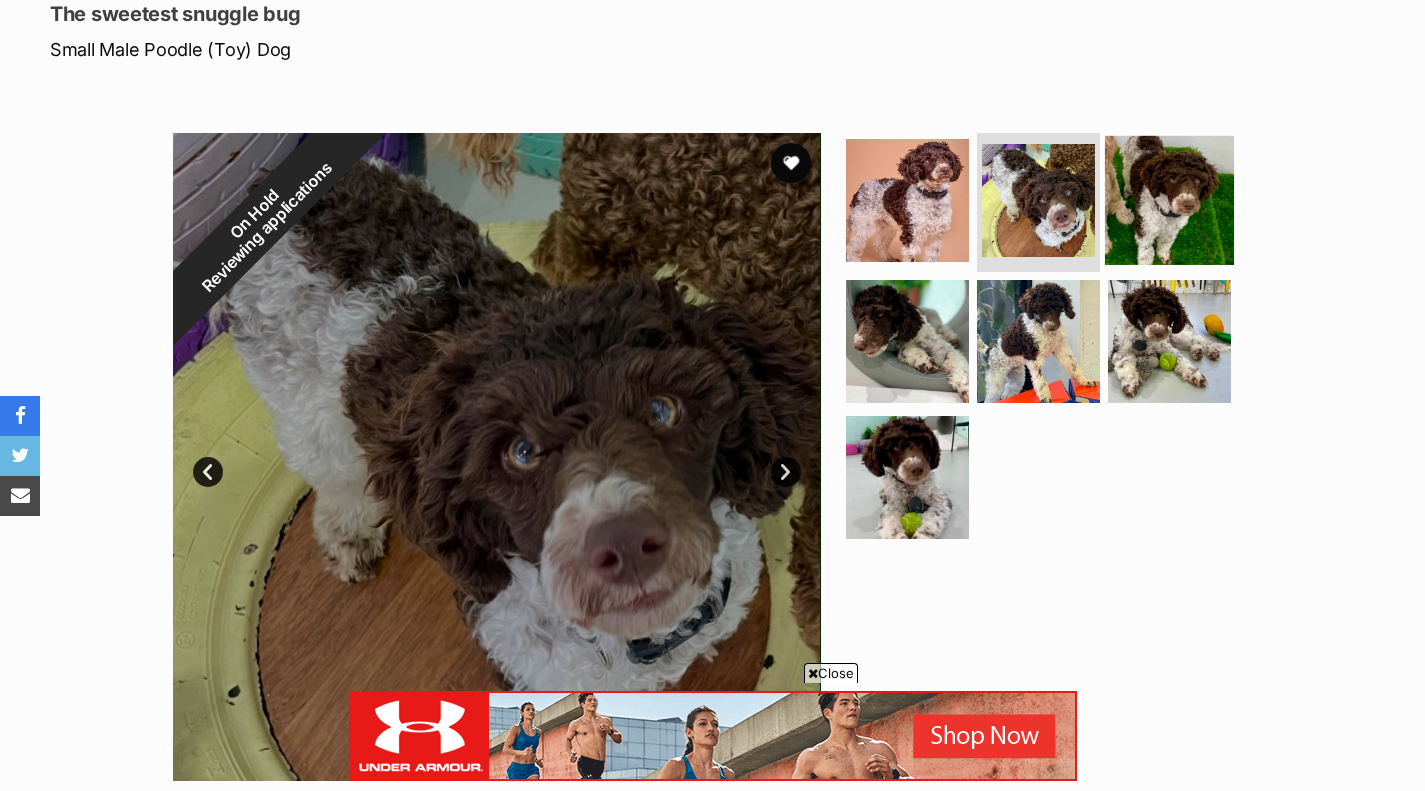 click at bounding box center (1169, 199) 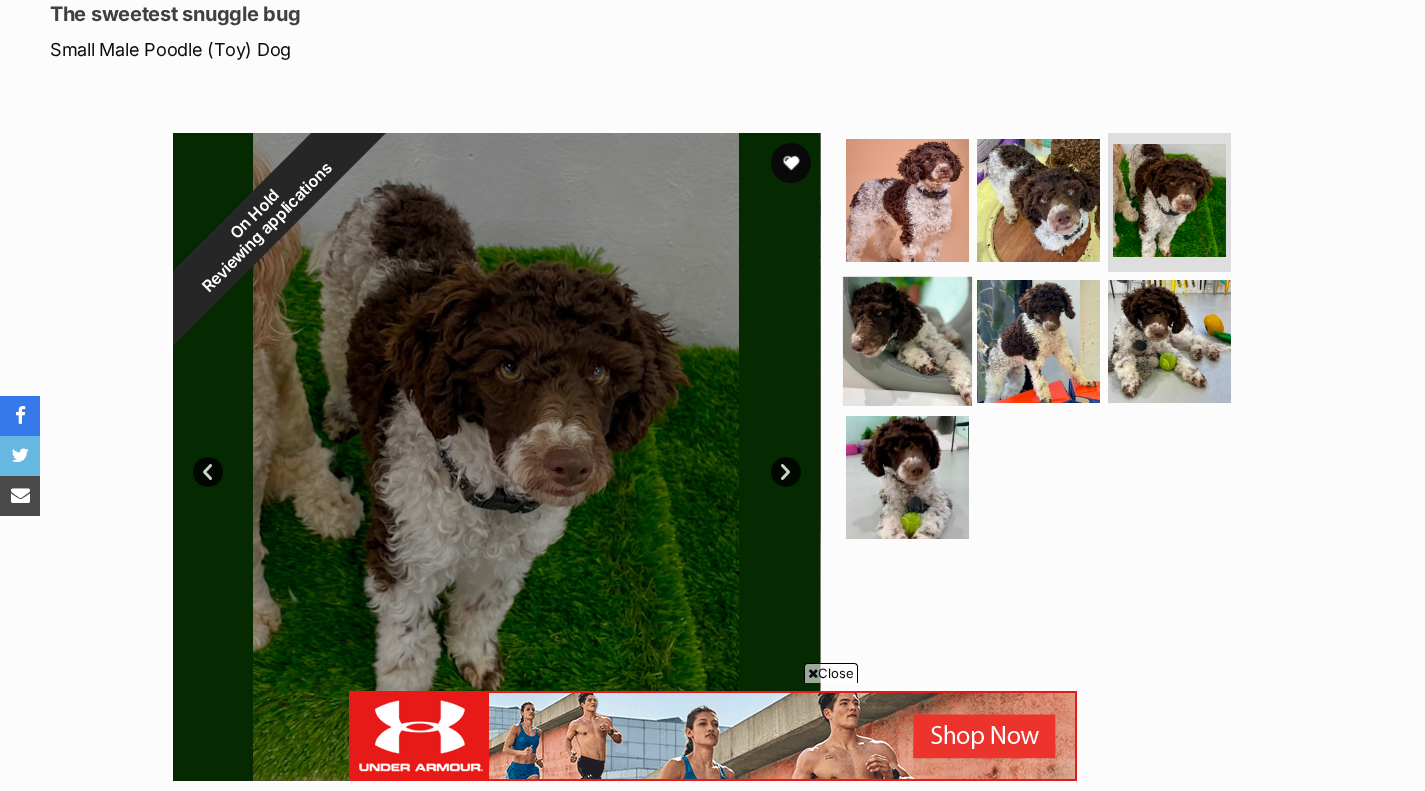 click at bounding box center [907, 341] 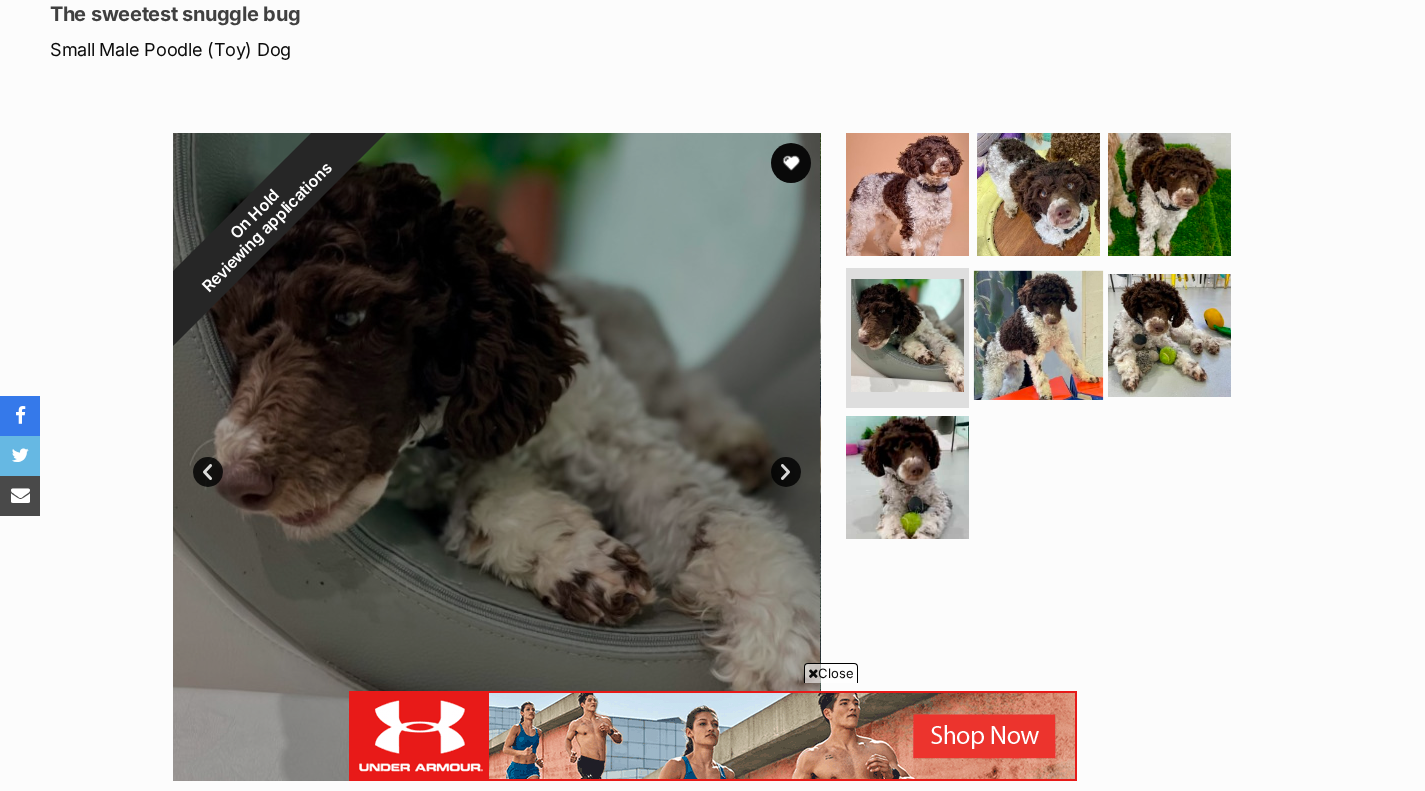 scroll, scrollTop: 0, scrollLeft: 0, axis: both 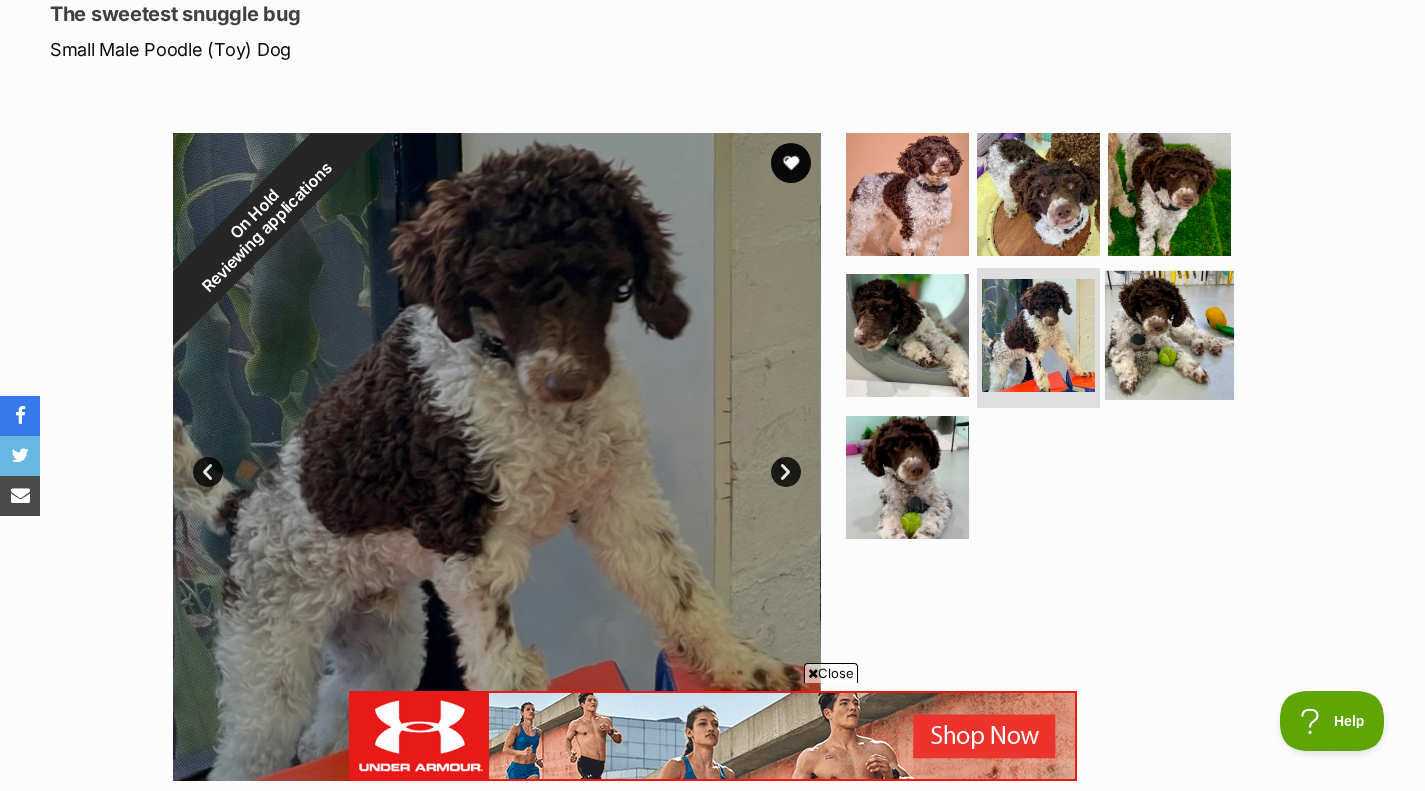 click at bounding box center (1169, 335) 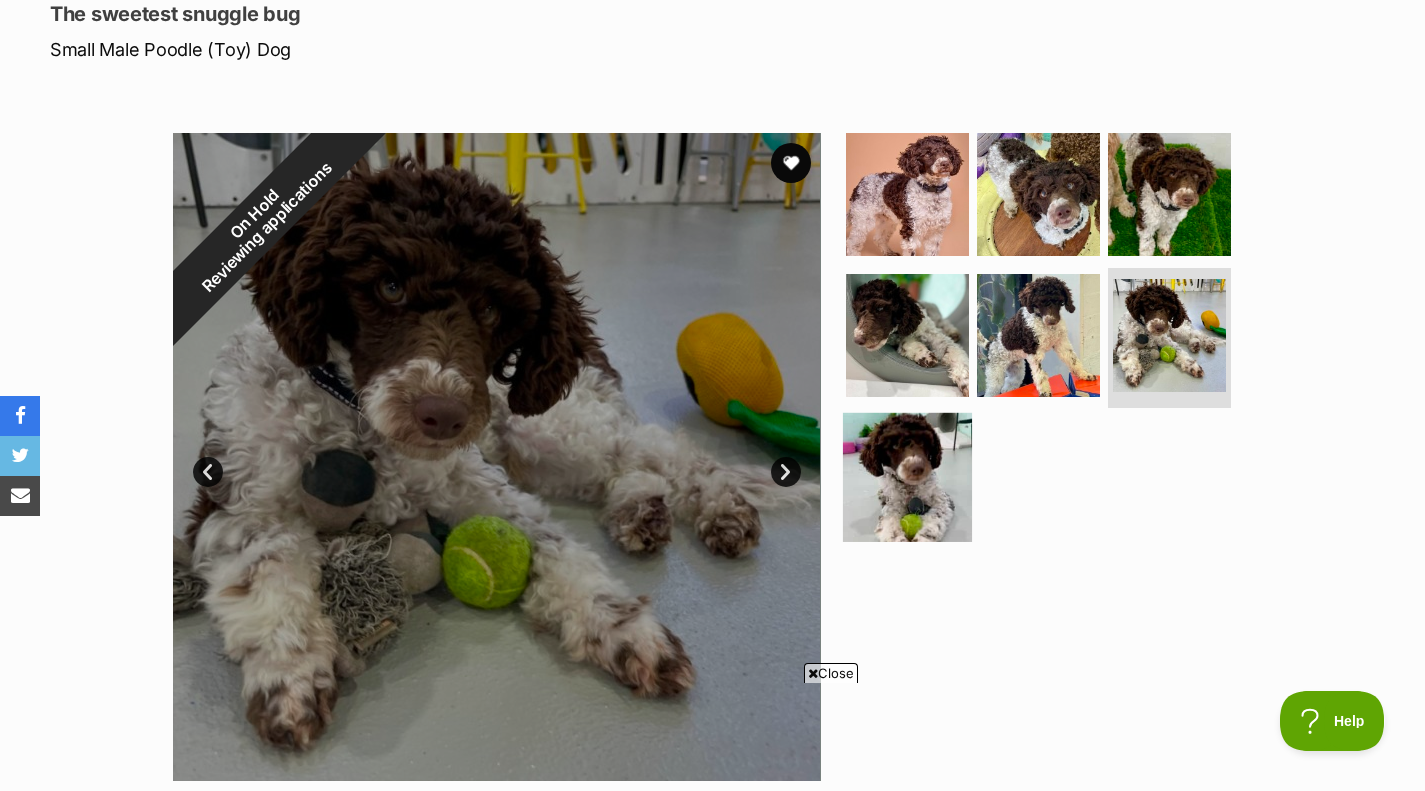 click at bounding box center [907, 477] 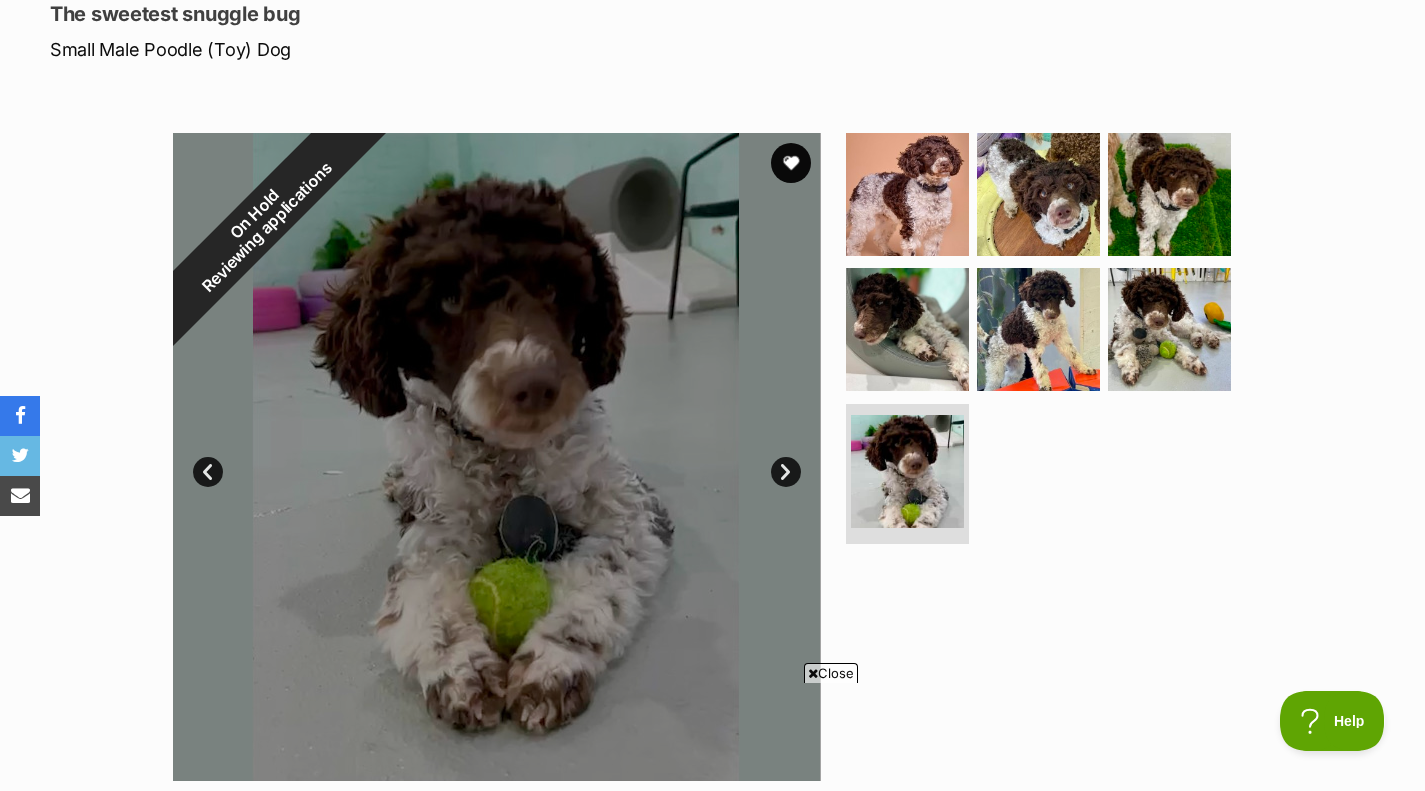 scroll, scrollTop: 0, scrollLeft: 0, axis: both 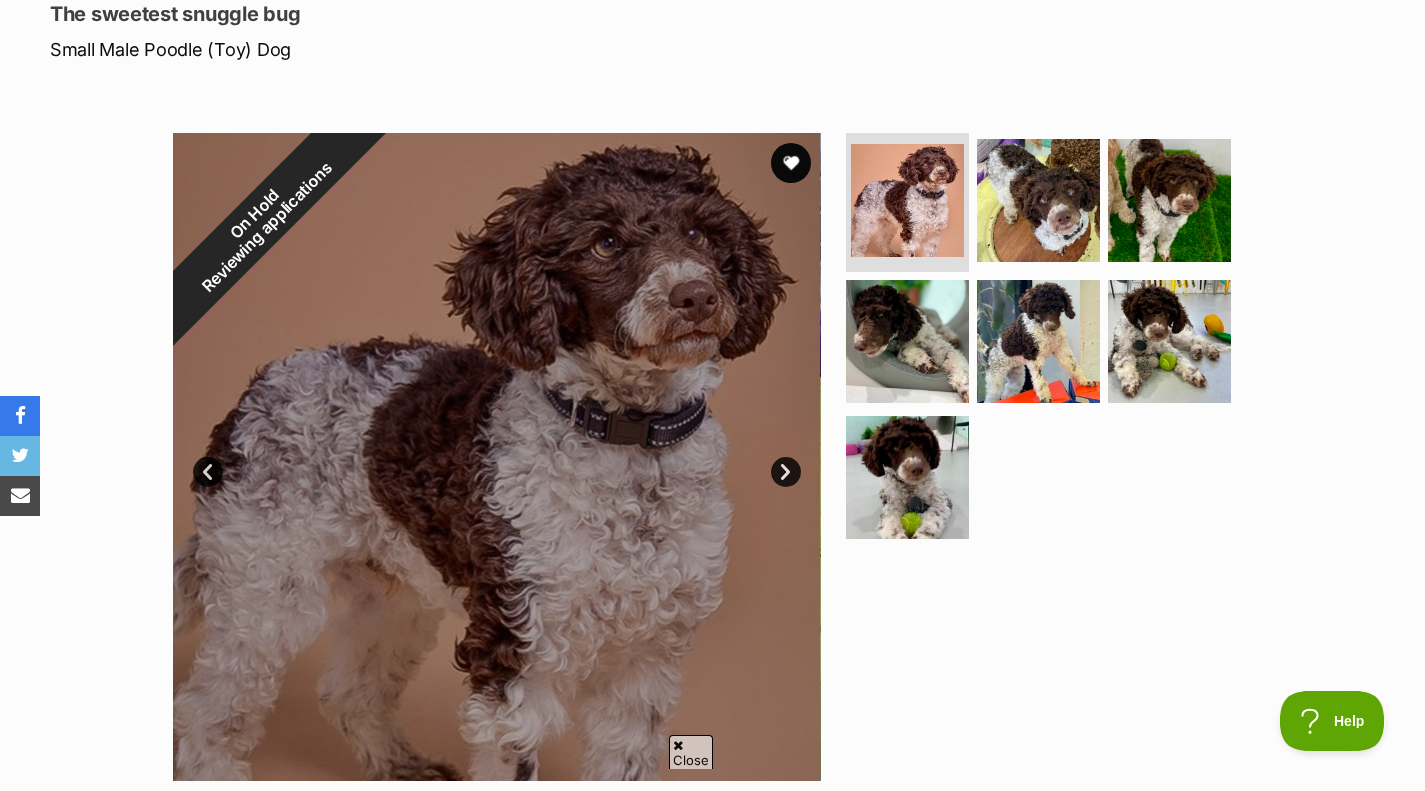 click on "Next" at bounding box center (786, 472) 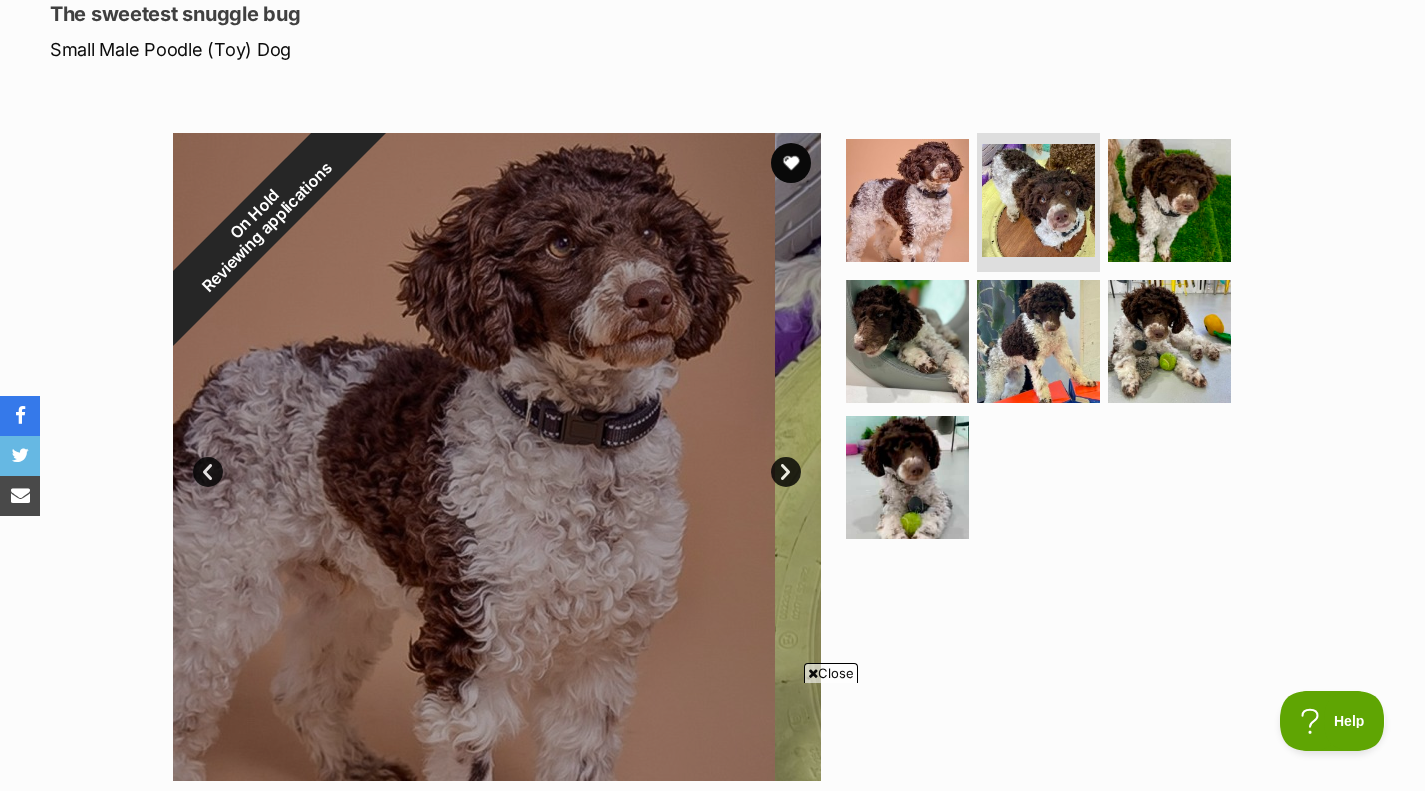 scroll, scrollTop: 0, scrollLeft: 0, axis: both 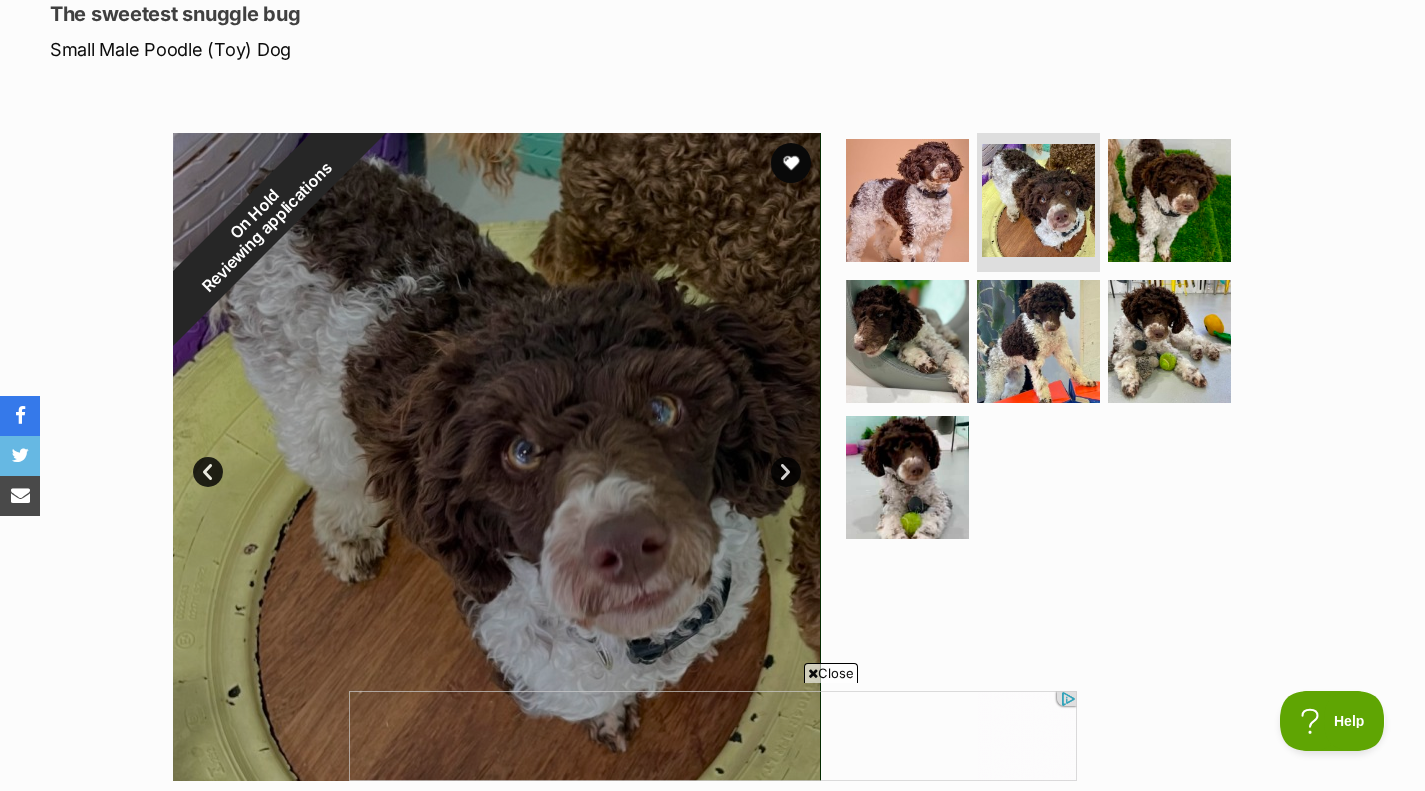 click on "Next" at bounding box center [786, 472] 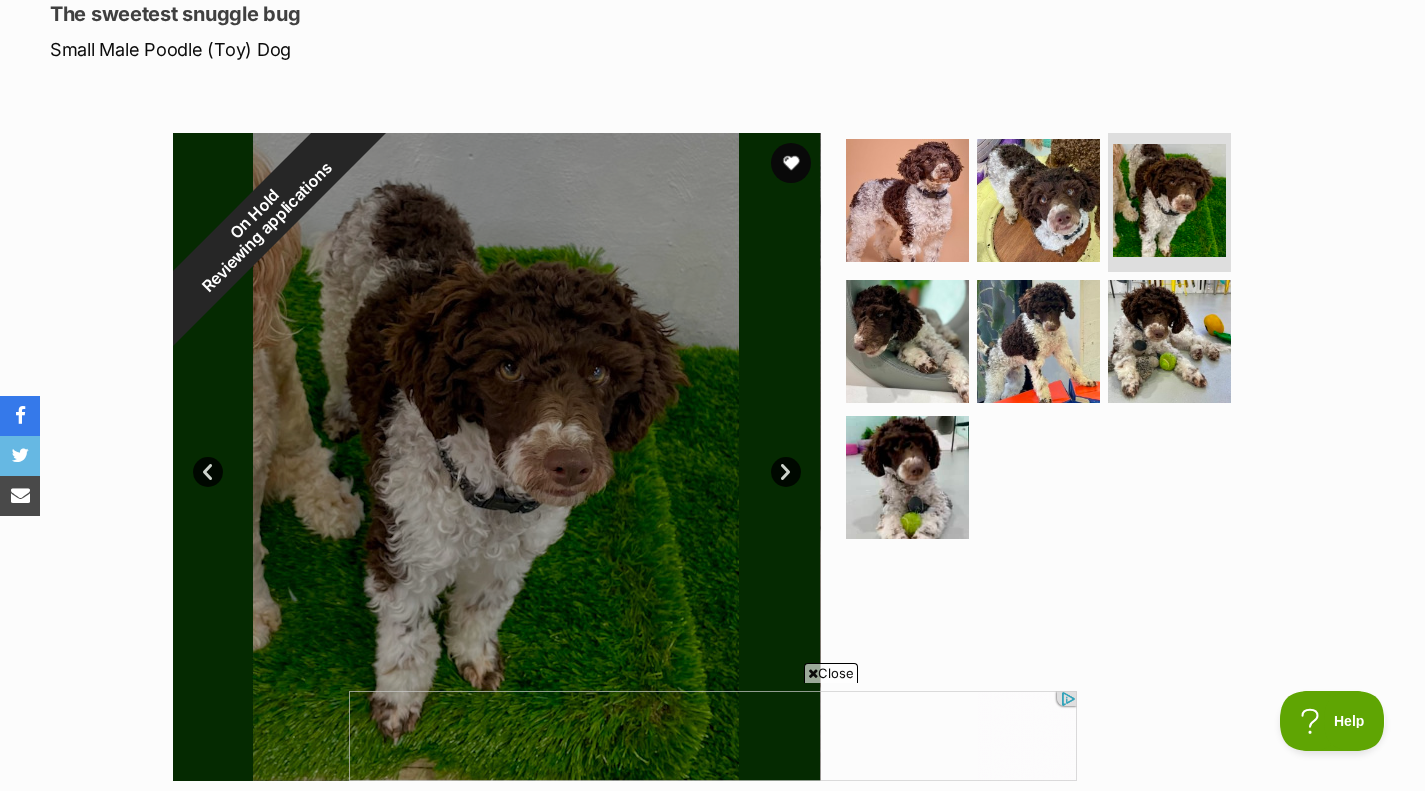 click on "Next" at bounding box center (786, 472) 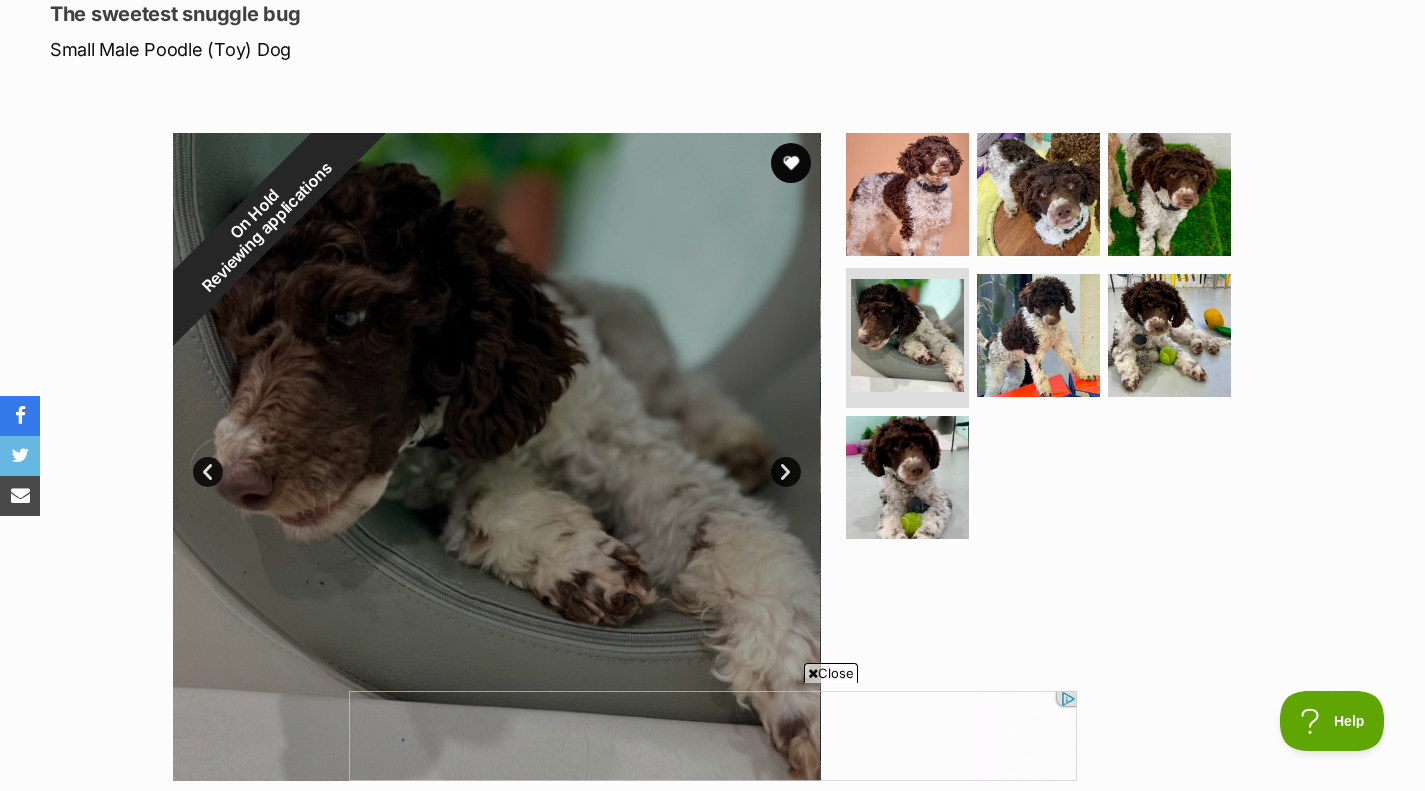 click on "Next" at bounding box center [786, 472] 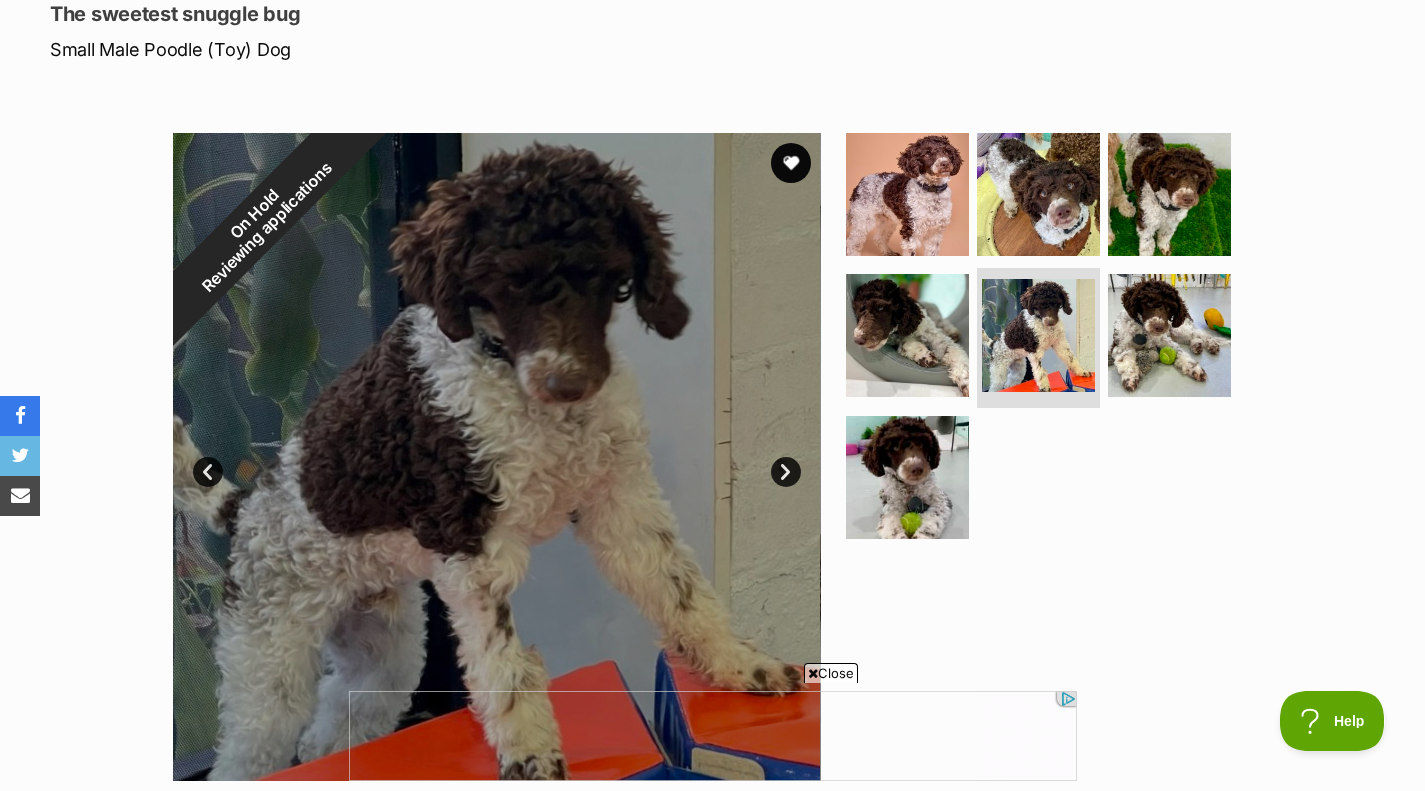 click on "Next" at bounding box center (786, 472) 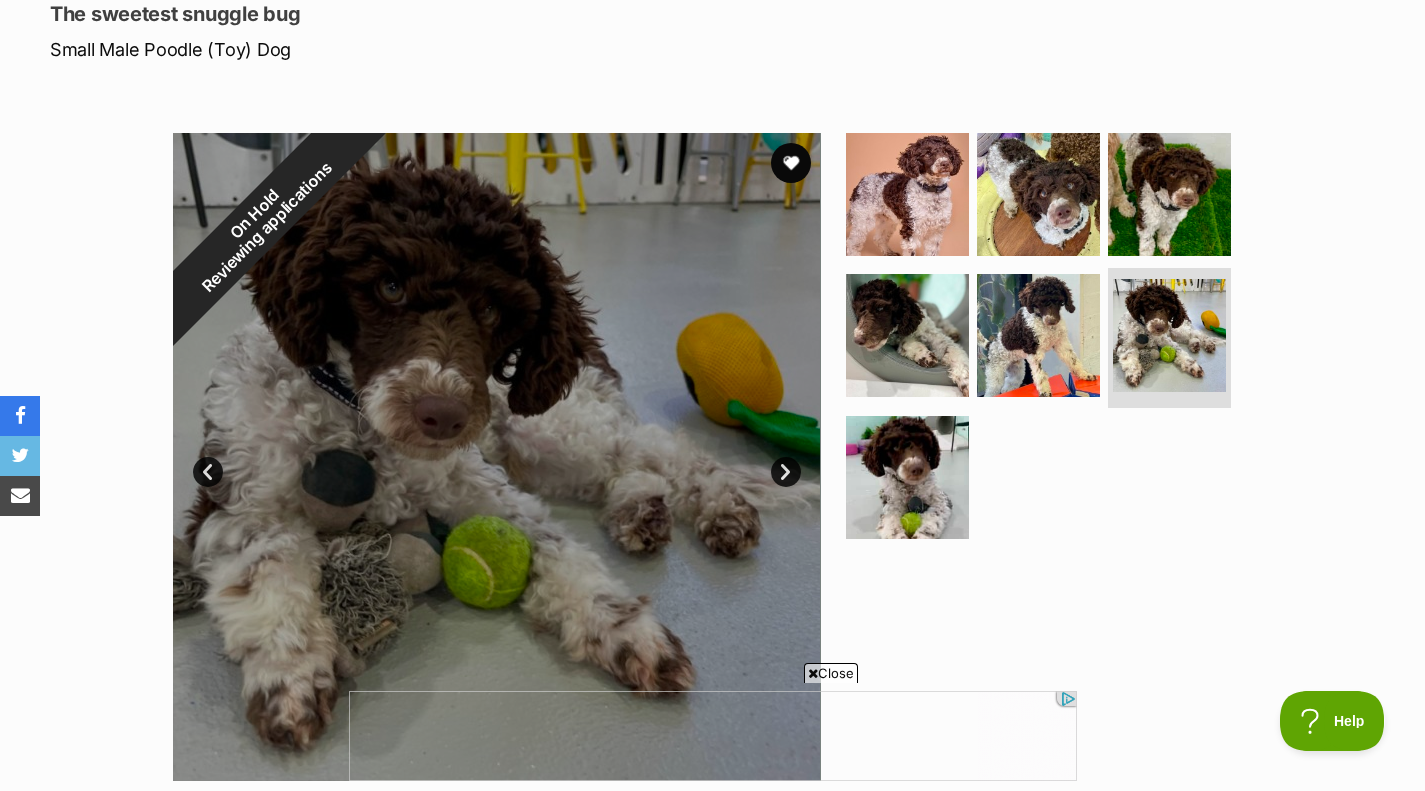 scroll, scrollTop: 0, scrollLeft: 0, axis: both 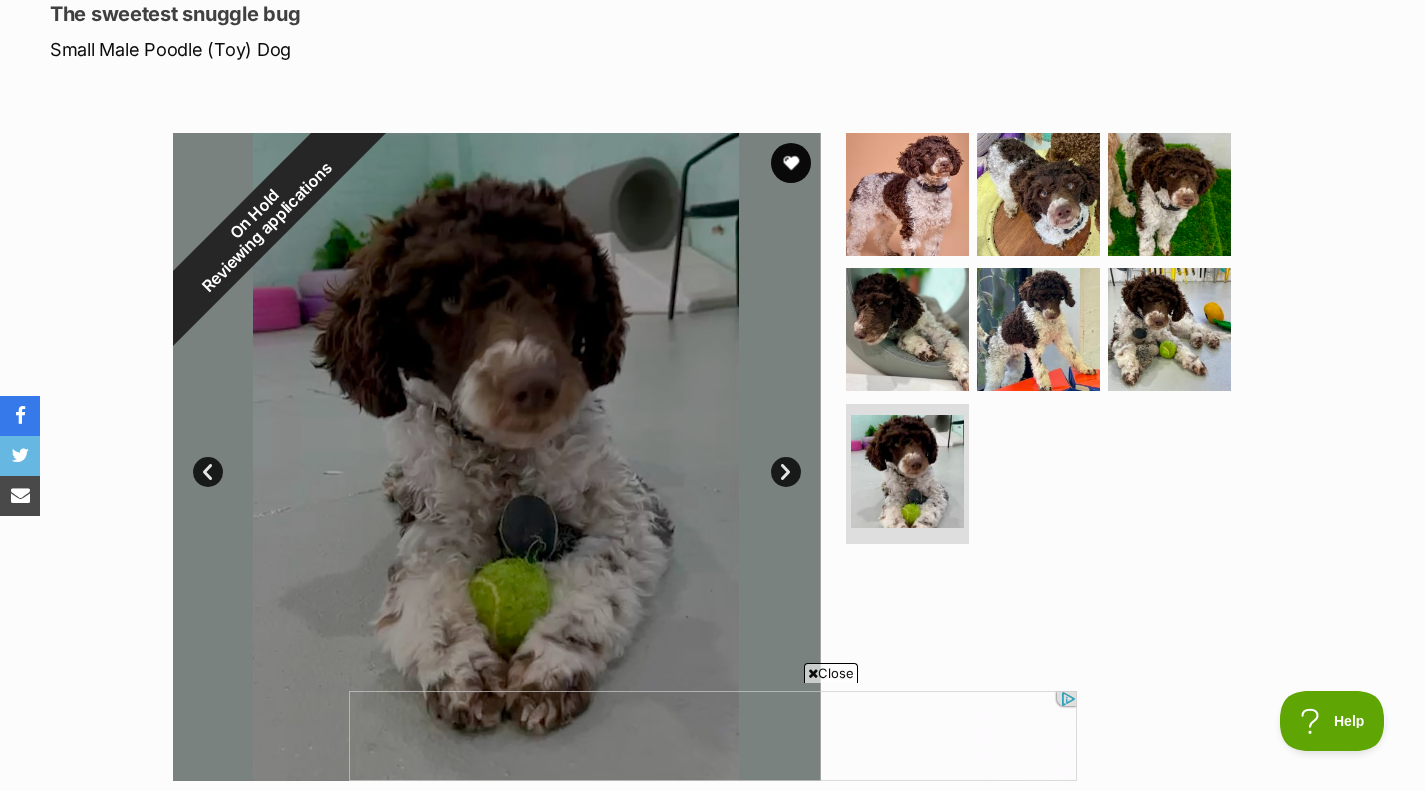 click on "Next" at bounding box center [786, 472] 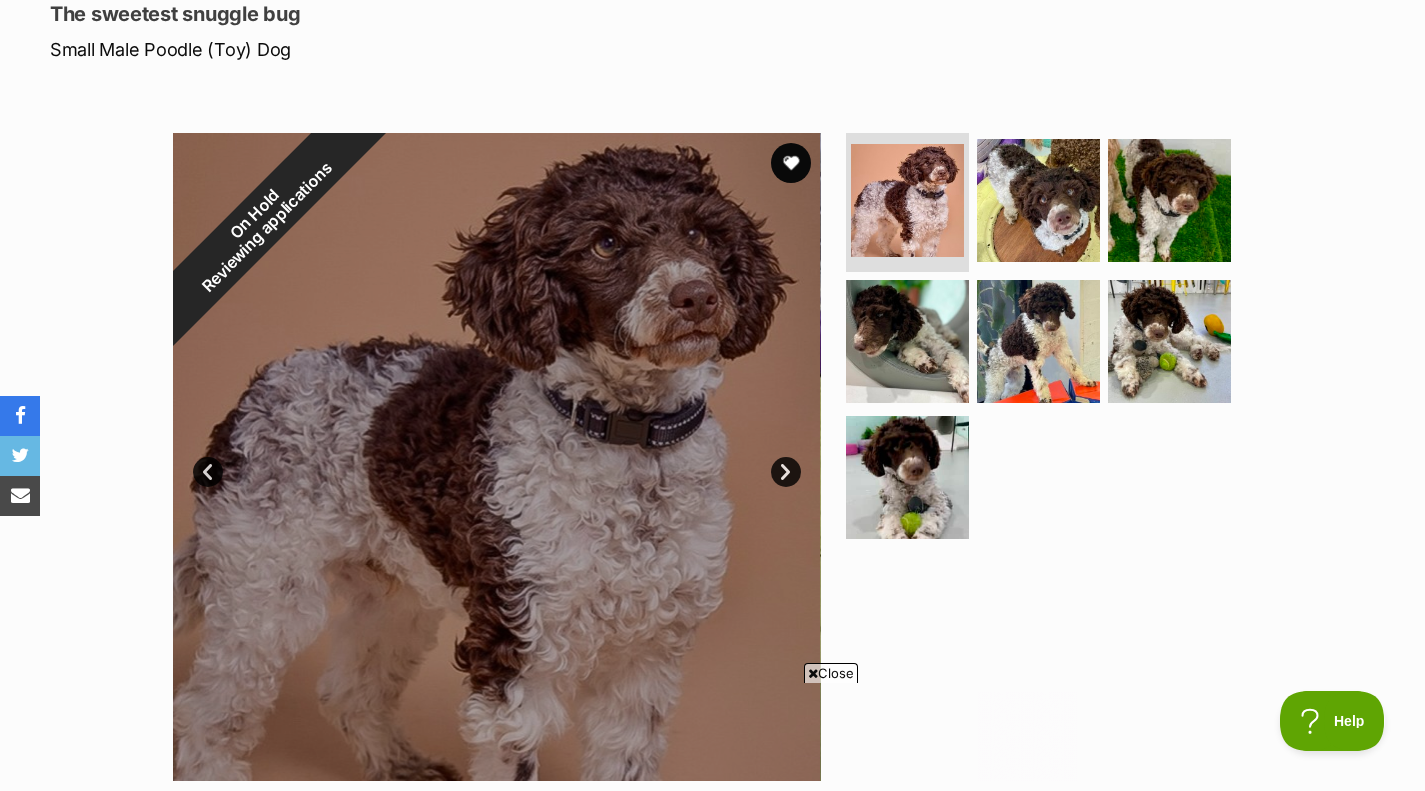 scroll, scrollTop: 0, scrollLeft: 0, axis: both 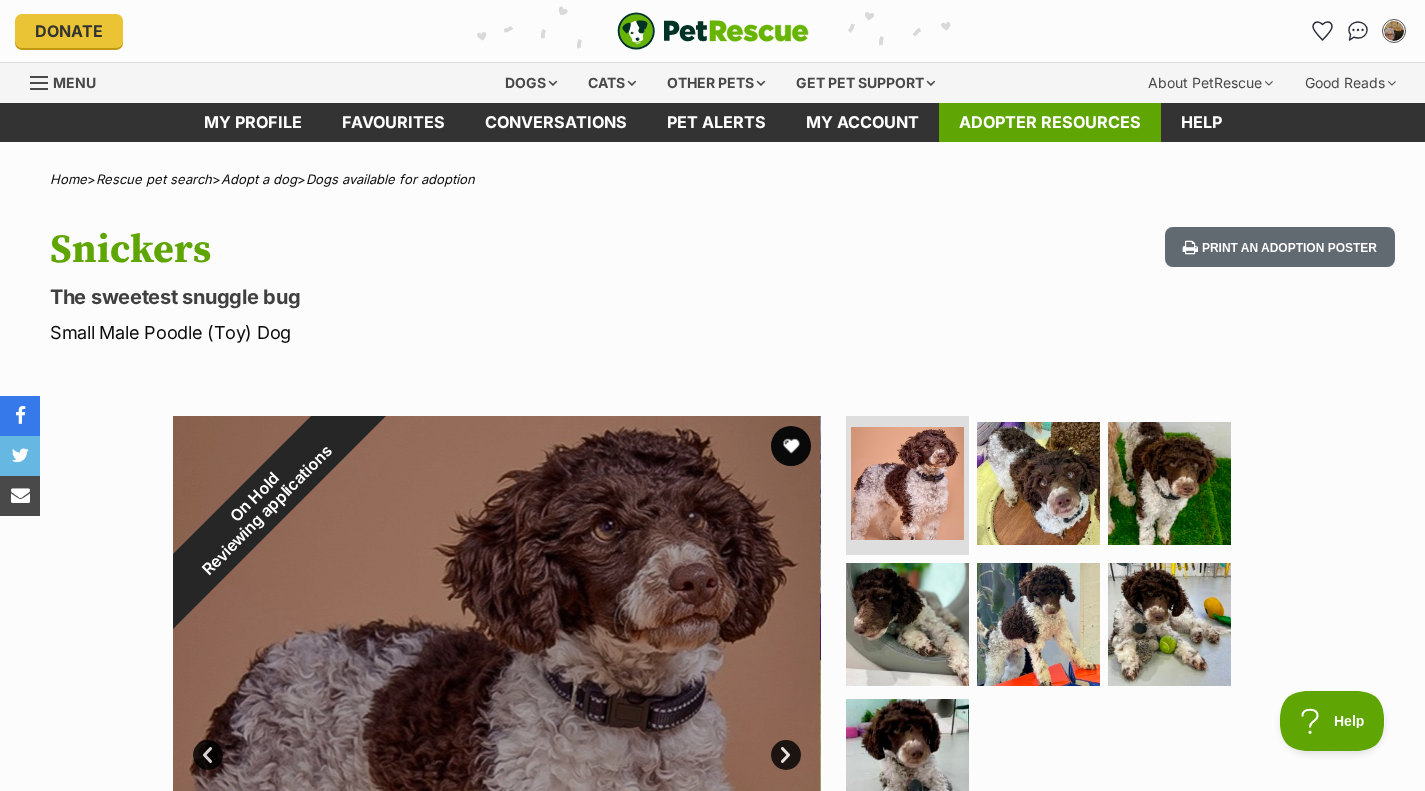 click on "Adopter resources" at bounding box center (1050, 122) 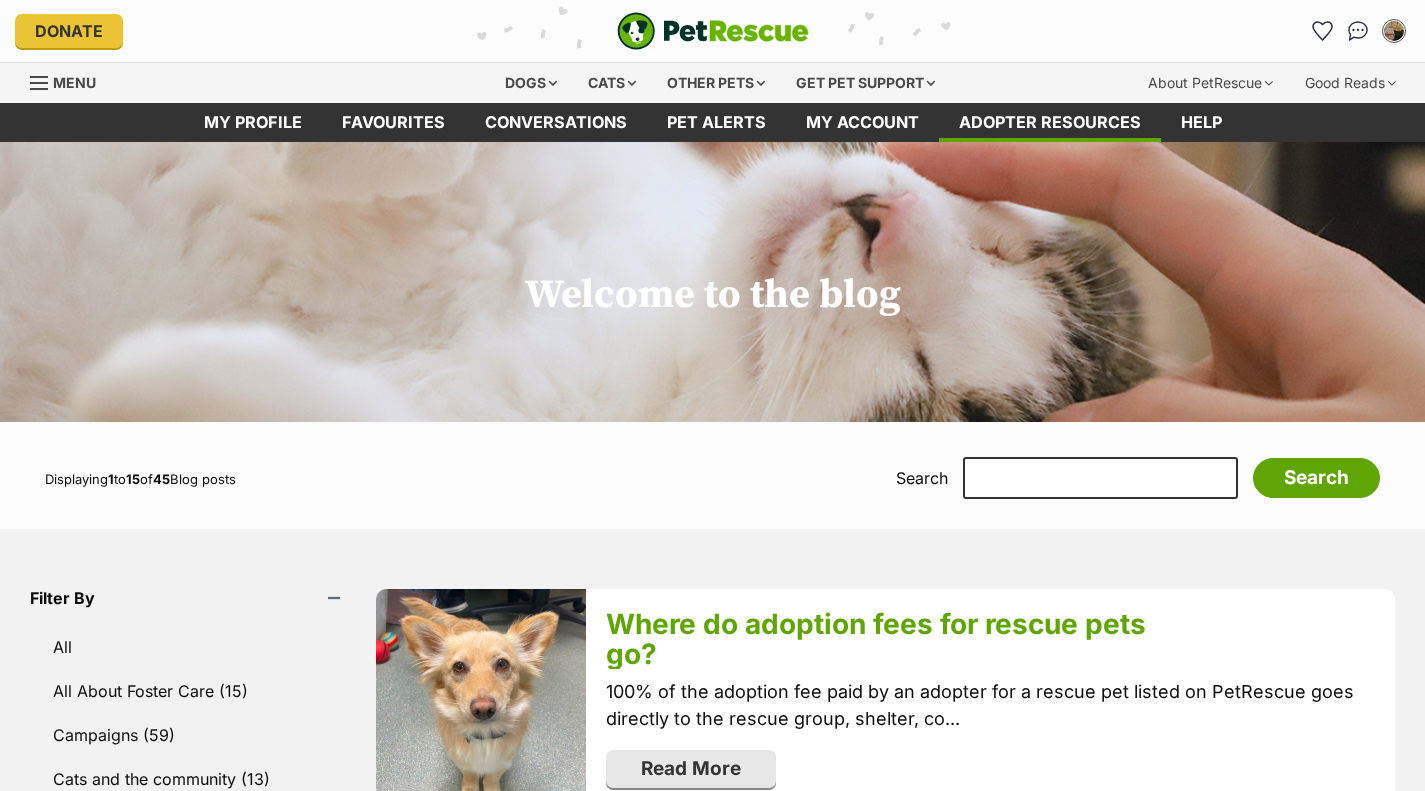 scroll, scrollTop: 0, scrollLeft: 0, axis: both 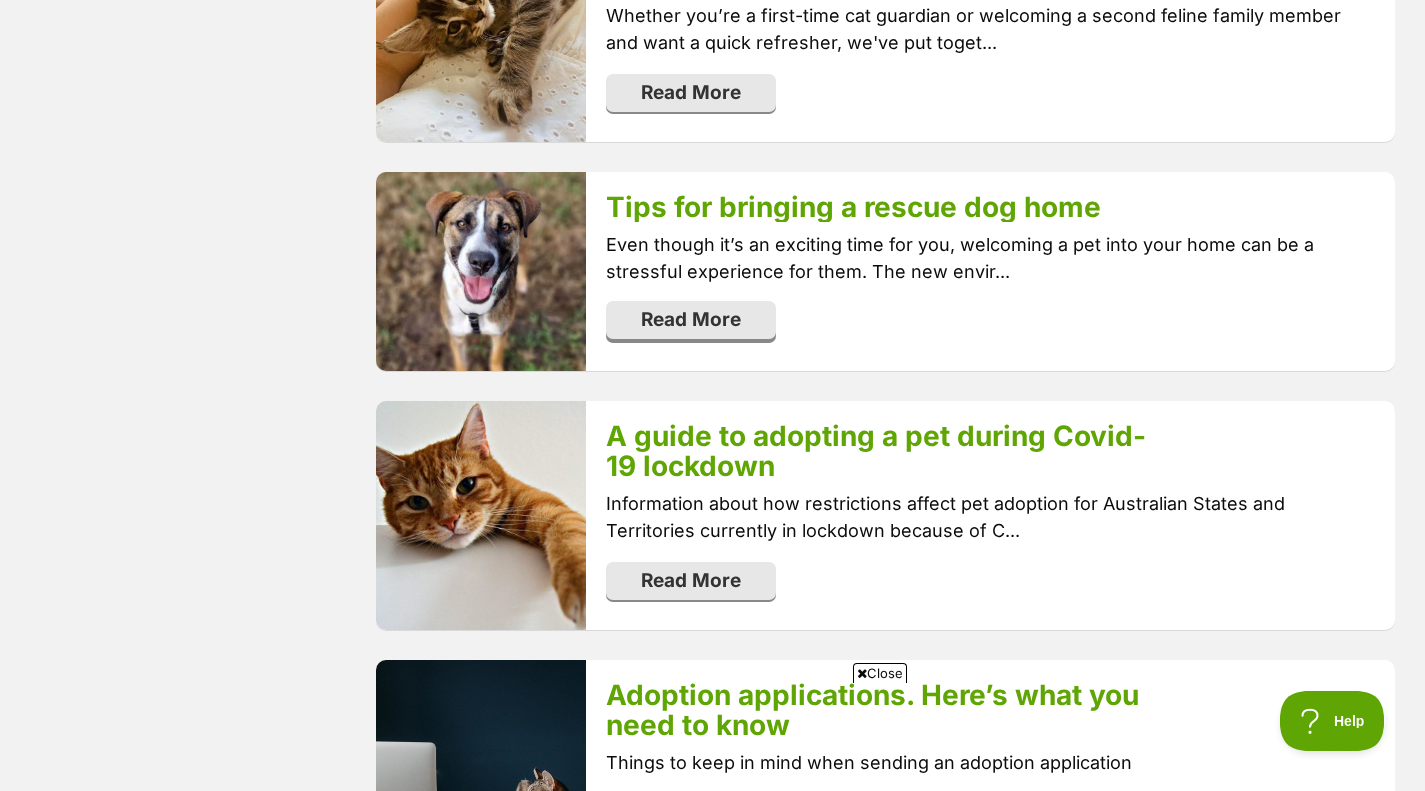 click on "Read More" at bounding box center (691, 320) 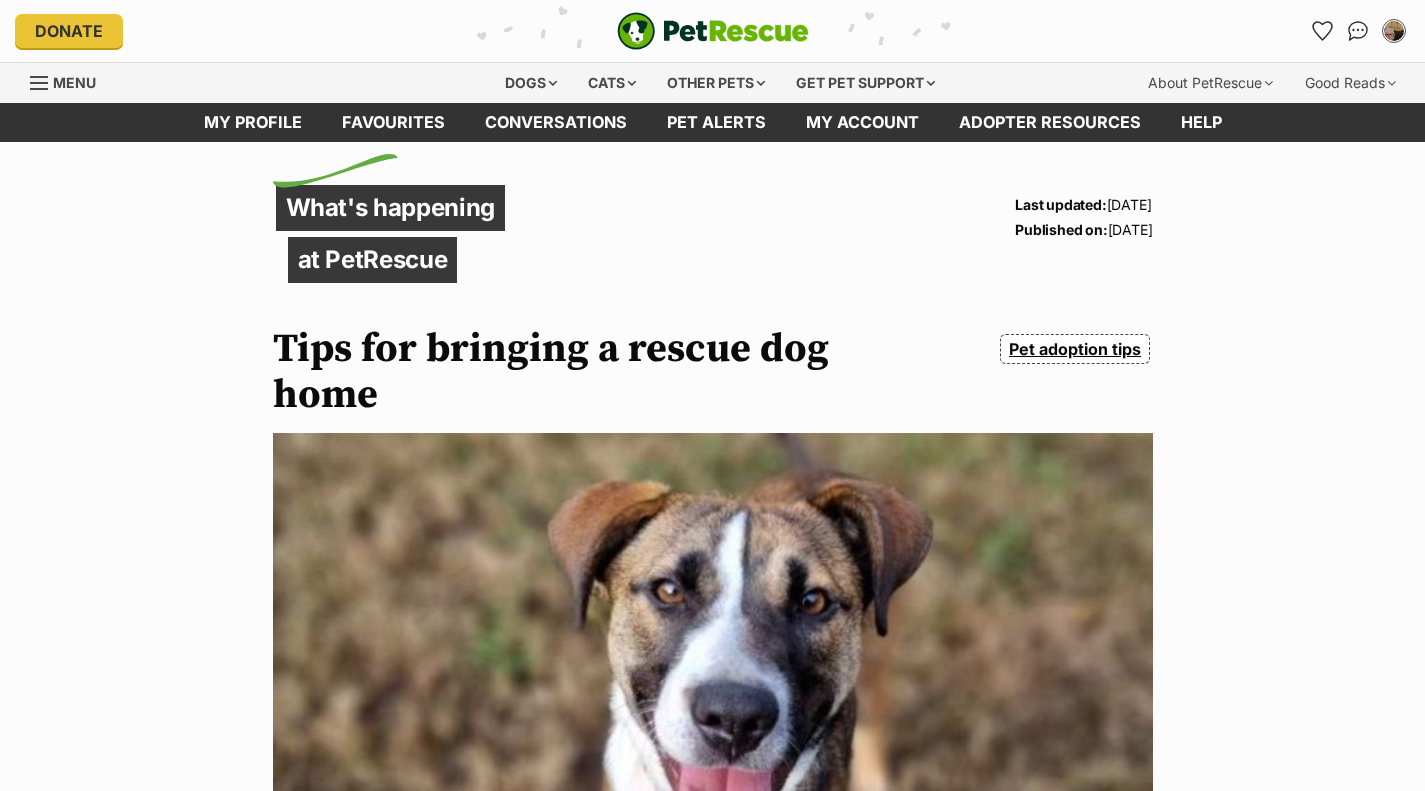scroll, scrollTop: 0, scrollLeft: 0, axis: both 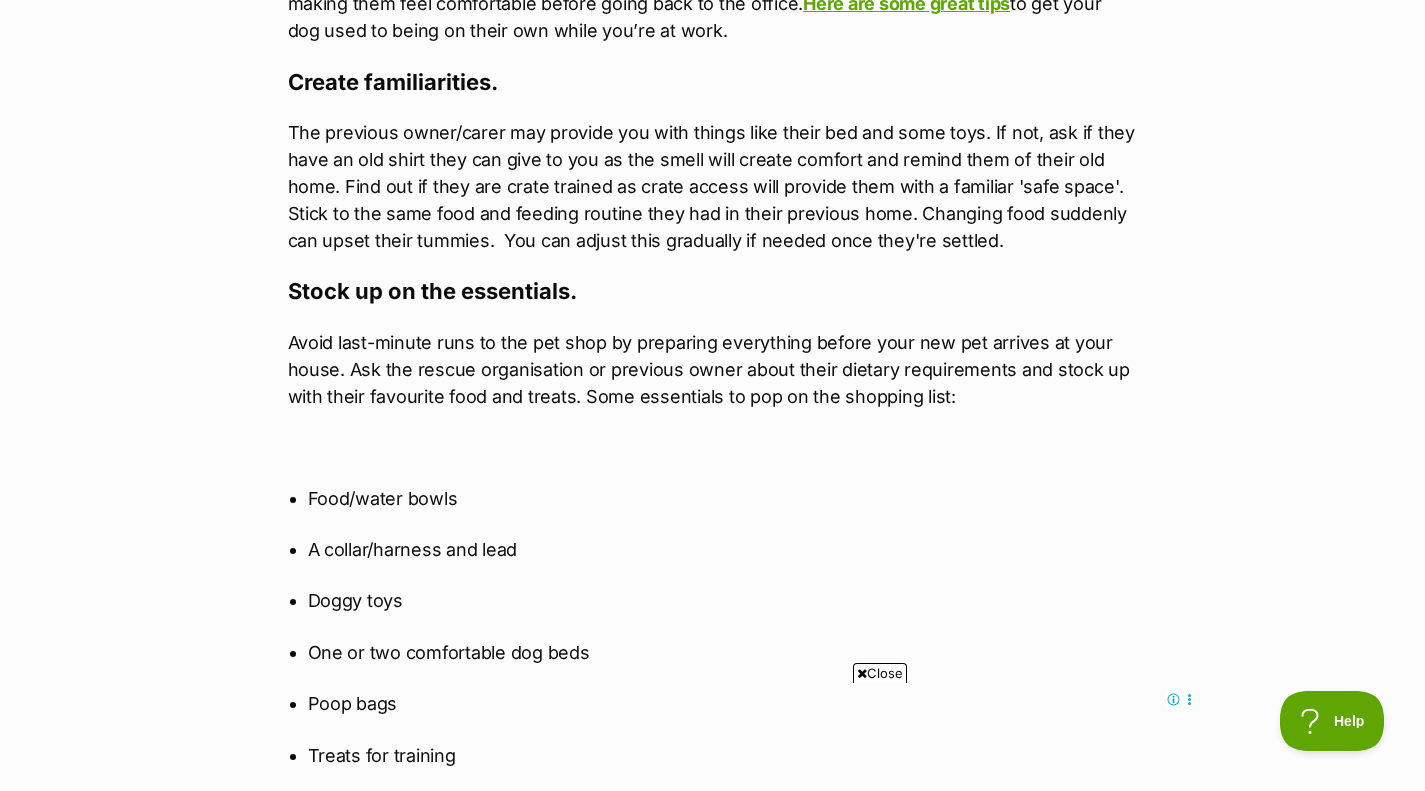 click on "The previous owner/carer may provide you with things like their bed and some toys. If not, ask if they have an old shirt they can give to you as the smell will create comfort and remind them of their old home. Find out if they are crate trained as crate access will provide them with a familiar 'safe space'. Stick to the same food and feeding routine they had in their previous home. Changing food suddenly can upset their tummies.  You can adjust this gradually if needed once they're settled." at bounding box center [713, 186] 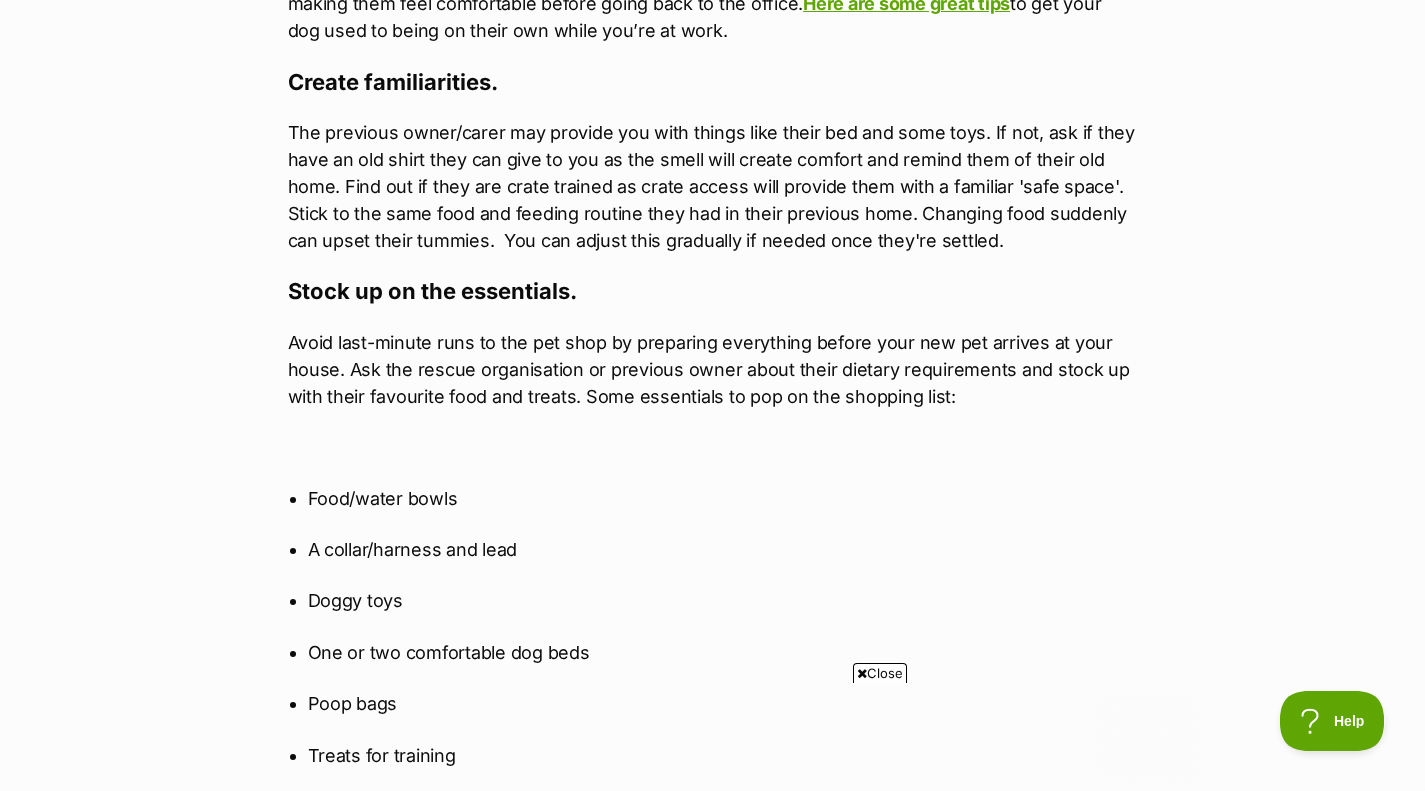 click on "Avoid last-minute runs to the pet shop by preparing everything before your new pet arrives at your house. Ask the rescue organisation or previous owner about their dietary requirements and stock up with their favourite food and treats. Some essentials to pop on the shopping list:" at bounding box center (713, 369) 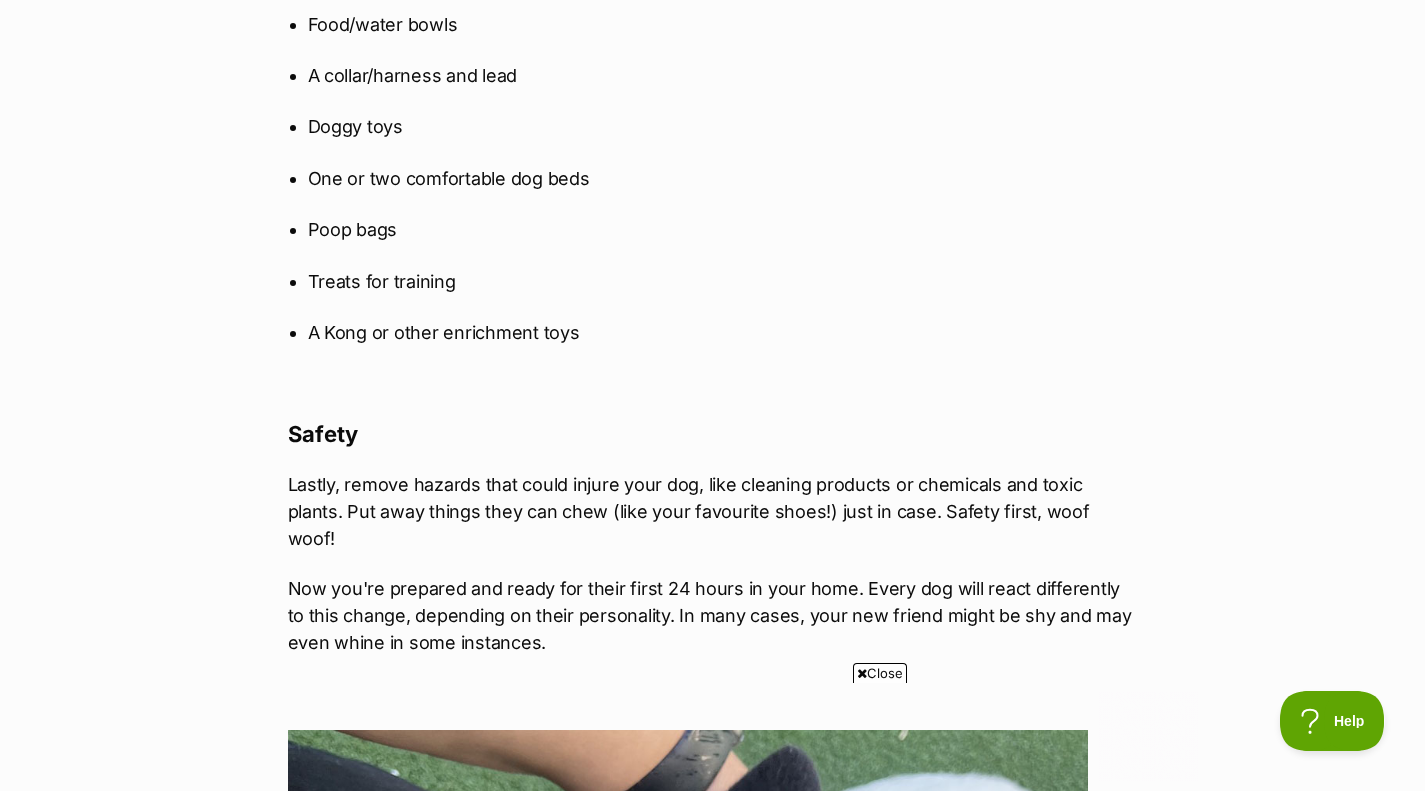 scroll, scrollTop: 3188, scrollLeft: 0, axis: vertical 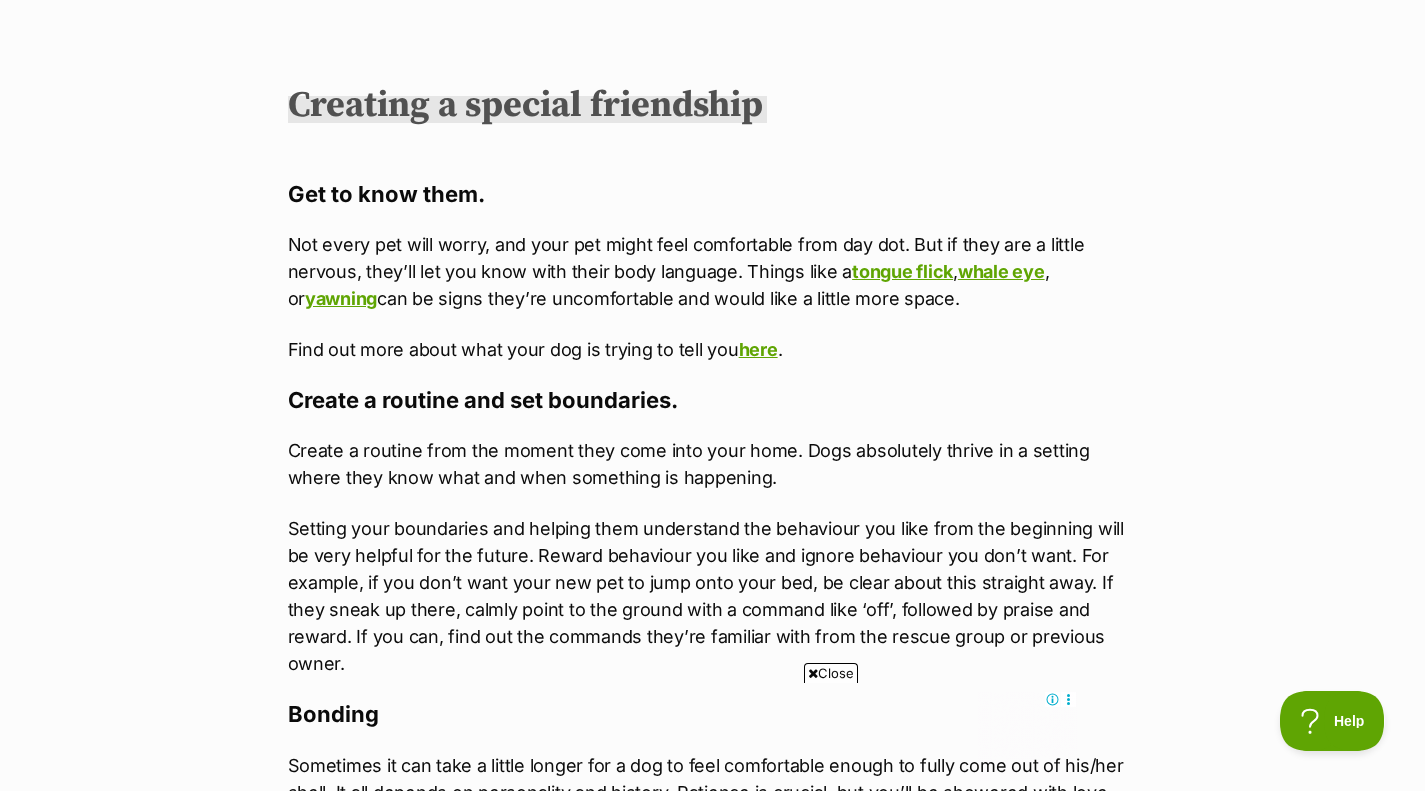 click on "What's happening
at PetRescue
Last updated:
6 Mar, 2025
Published on:
23 Jun, 2022
Tips for bringing a rescue dog home
Pet adoption tips
https://www.petrescue.com.au/library/articles/tips-for-bringing-a-new-dog-home
Yippee, a huge congratulations on your newest furry family member!
Even though it’s an exciting time for you, welcoming a pet into your home can be a stressful experience for them. The new environment, smells, sounds and new people may be a lot to take in.
You can tell if your dog is stressed by their body language. Stress signs include pacing or shaking, whining or barking, yawning, drooling and licking, panting or refusing treats. You may think they’re being naughty, but this behaviour can also be an attempt to self-soothe, like chewing and digging.  Here you can find a helpful article about stress in dogs.
Read more about what to expect post-adoption here.
Create a welcoming environment." at bounding box center [712, -1297] 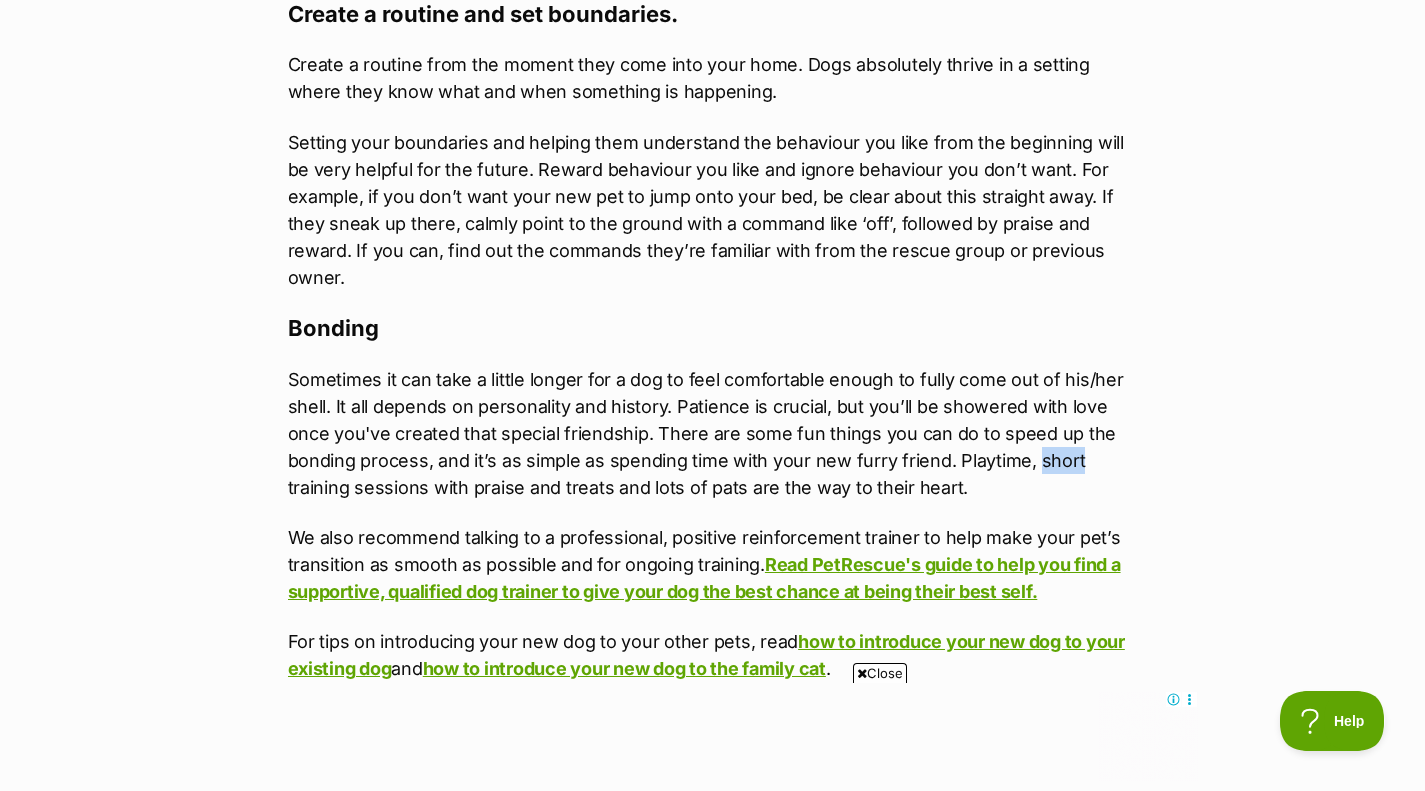 scroll, scrollTop: 5229, scrollLeft: 0, axis: vertical 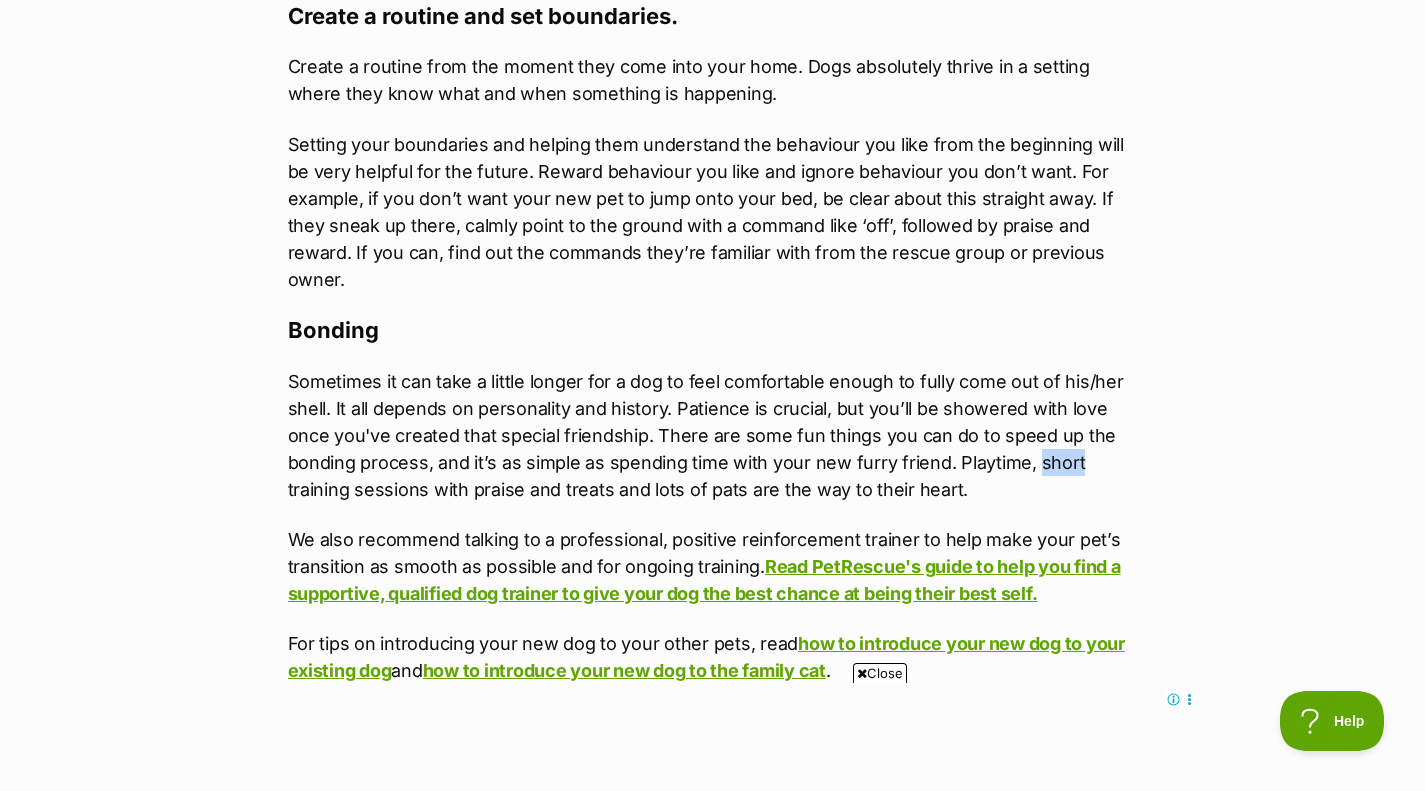 click on "What's happening
at PetRescue
Last updated:
6 Mar, 2025
Published on:
23 Jun, 2022
Tips for bringing a rescue dog home
Pet adoption tips
https://www.petrescue.com.au/library/articles/tips-for-bringing-a-new-dog-home
Yippee, a huge congratulations on your newest furry family member!
Even though it’s an exciting time for you, welcoming a pet into your home can be a stressful experience for them. The new environment, smells, sounds and new people may be a lot to take in.
You can tell if your dog is stressed by their body language. Stress signs include pacing or shaking, whining or barking, yawning, drooling and licking, panting or refusing treats. You may think they’re being naughty, but this behaviour can also be an attempt to self-soothe, like chewing and digging.  Here you can find a helpful article about stress in dogs.
Read more about what to expect post-adoption here.
Create a welcoming environment." at bounding box center (712, -1681) 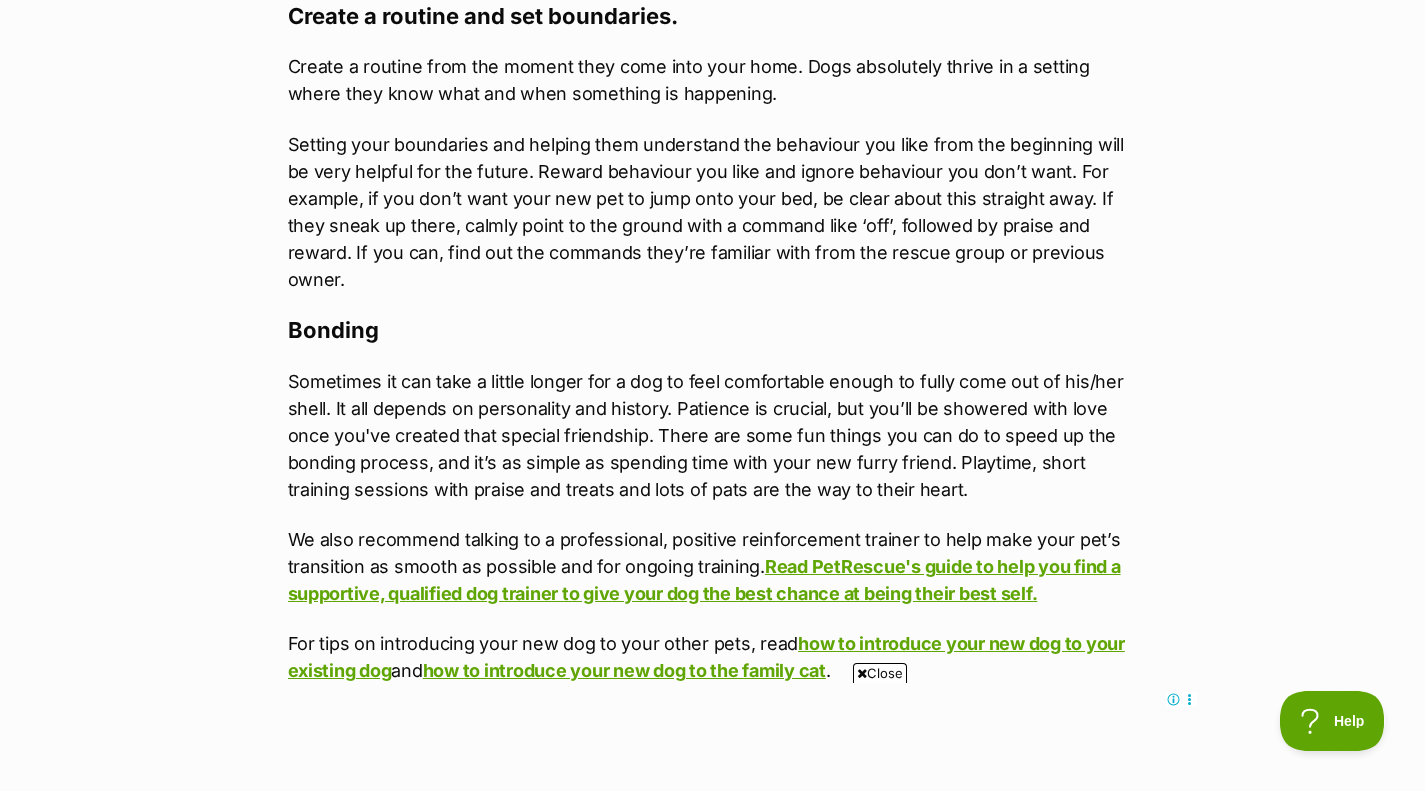 click on "Setting your boundaries and helping them understand the behaviour you like from the beginning will be very helpful for the future. Reward behaviour you like and ignore behaviour you don’t want. For example, if you don’t want your new pet to jump onto your bed, be clear about this straight away. If they sneak up there, calmly point to the ground with a command like ‘off’, followed by praise and reward. If you can, find out the commands they’re familiar with from the rescue group or previous owner." at bounding box center [713, 212] 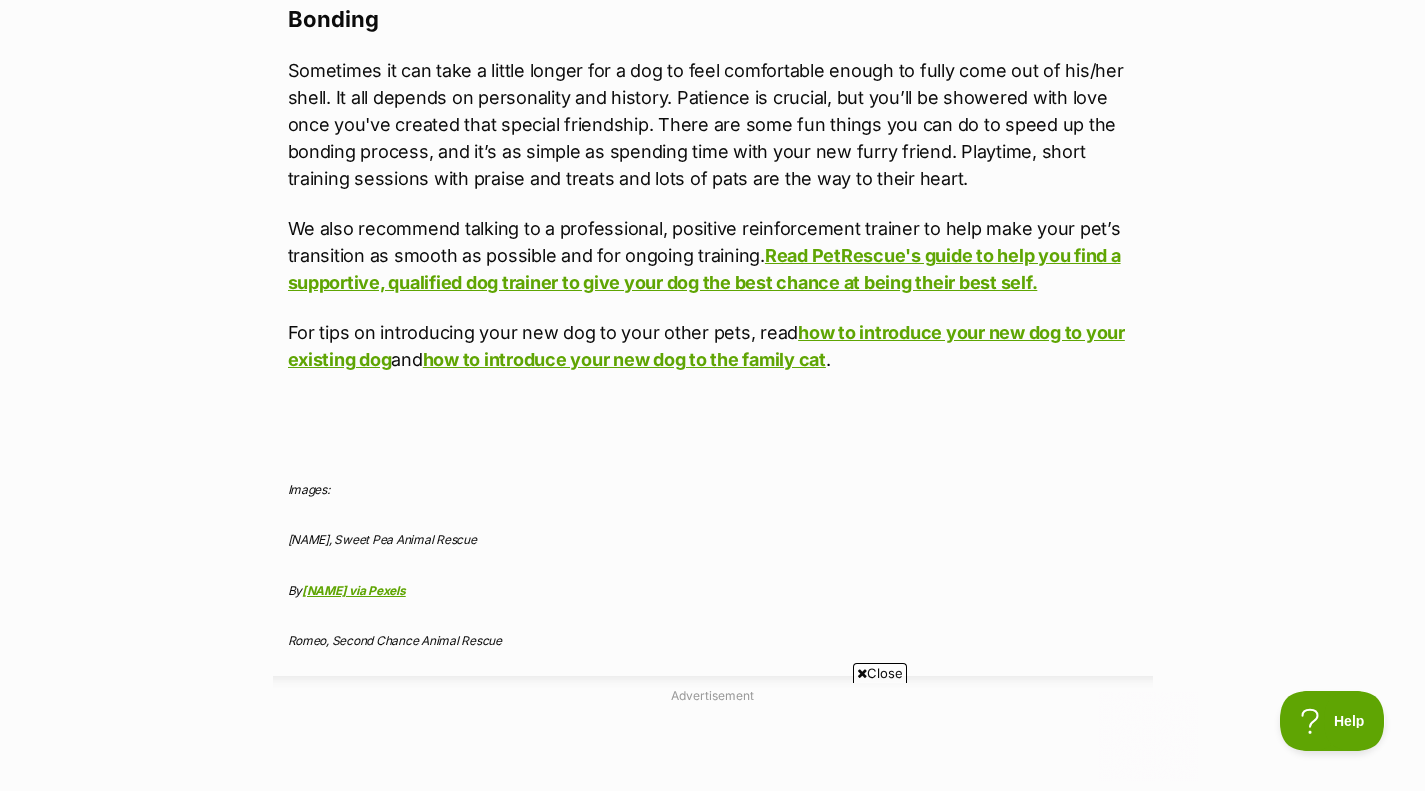 scroll, scrollTop: 0, scrollLeft: 0, axis: both 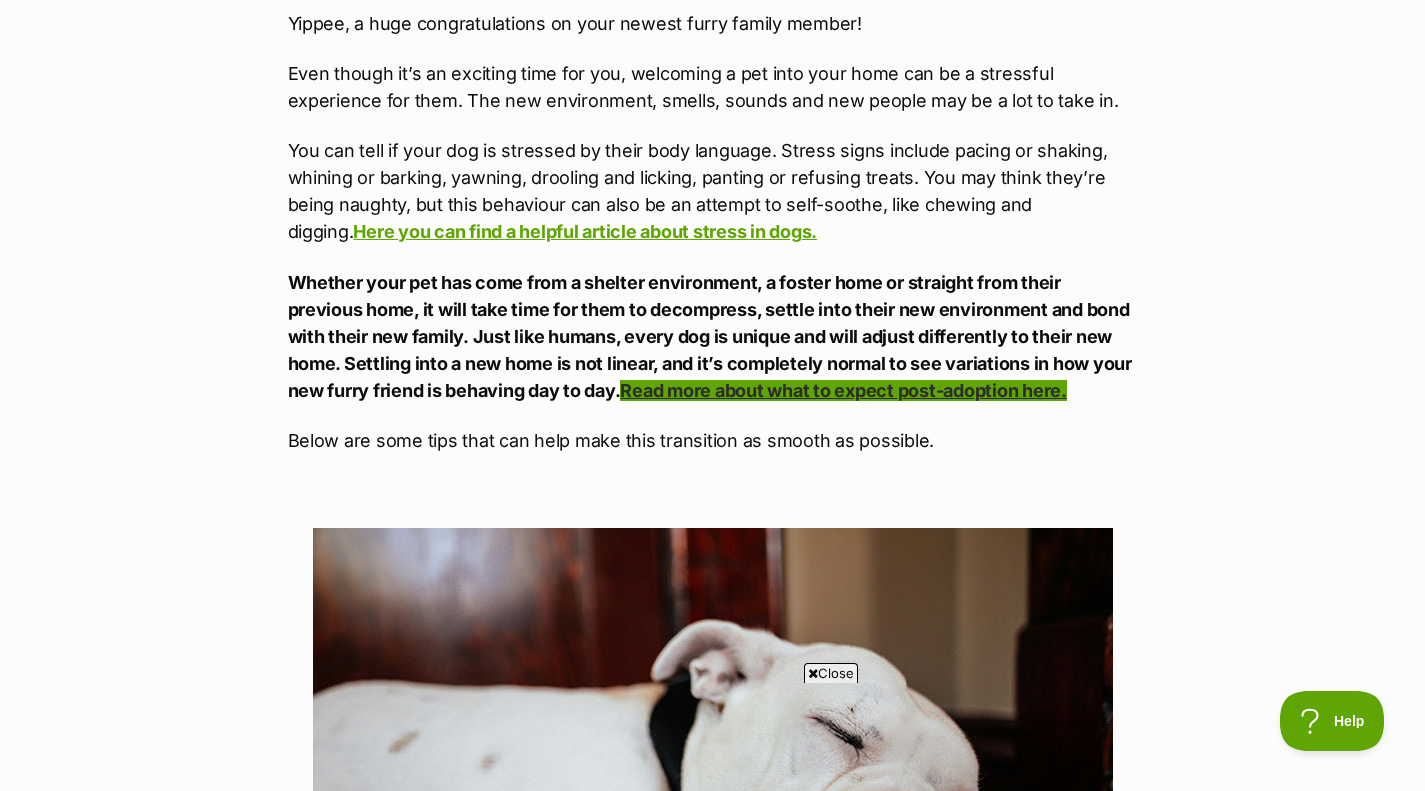 click on "Read more about what to expect post-adoption here." at bounding box center [843, 390] 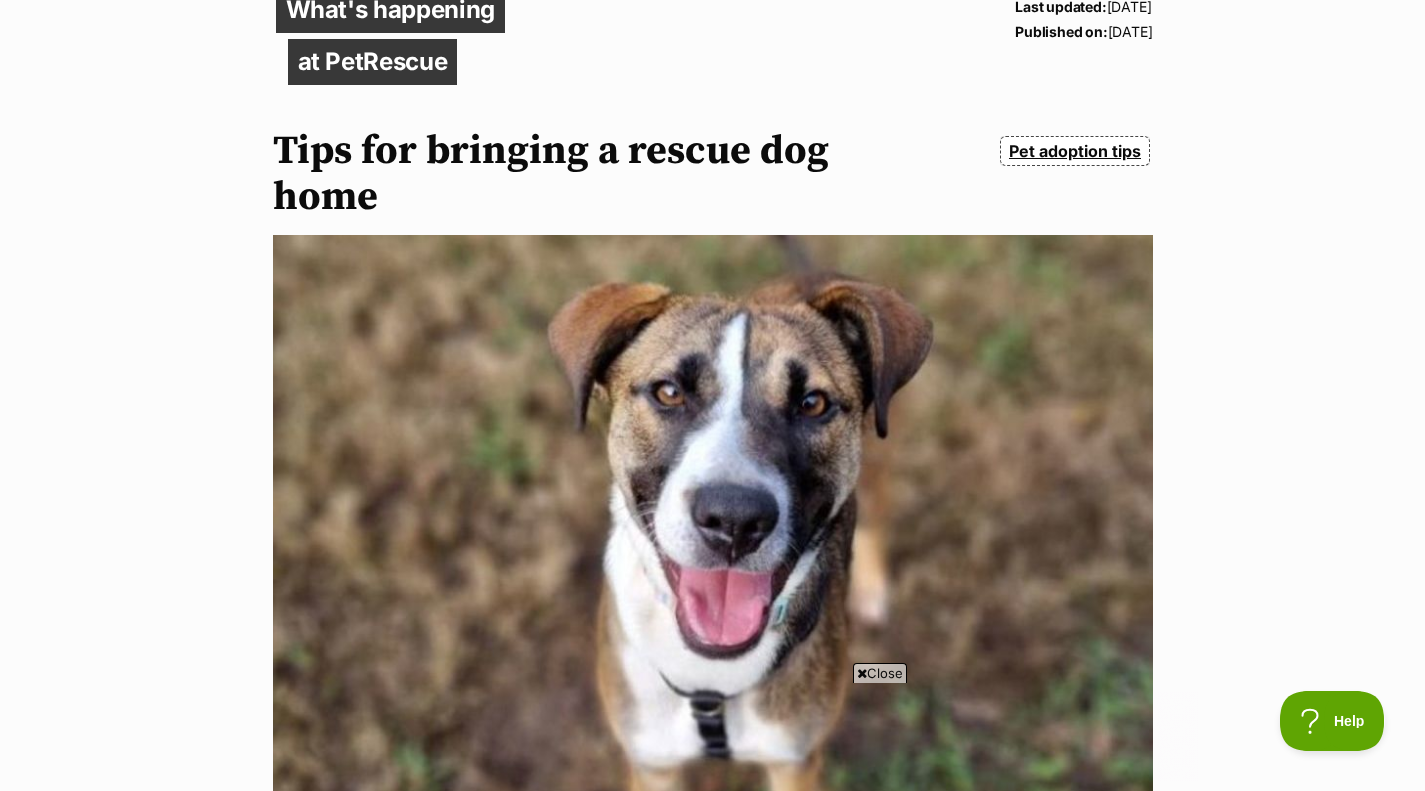scroll, scrollTop: 0, scrollLeft: 0, axis: both 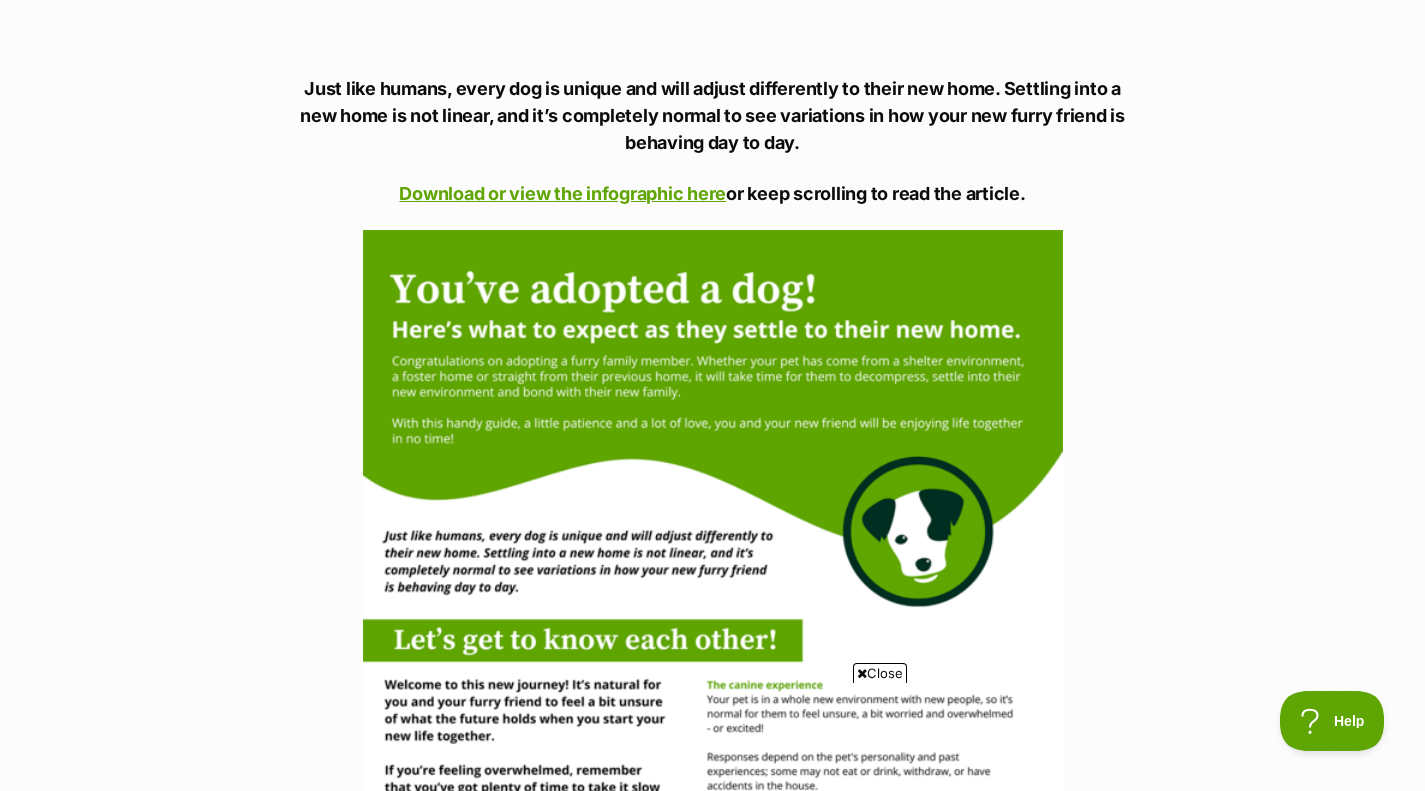 click on "What's happening
at PetRescue
Last updated:
27 Feb, 2024
Published on:
23 Feb, 2024
You've adopted a dog - here's what to expect post-adoption
Do you speak dog?
Pet adoption tips
Pet Owner support
https://www.petrescue.com.au/library/articles/you-ve-adopted-a-dog-here-s-what-to-expect-post-adoption
Congratulations on adopting a furry family member. Whether your pet has come from a shelter environment, a foster home or straight from their previous home, it will take time for them to decompress, settle into their new environment and bond with their new family.
With this handy guide, a little patience and a lot of love, you and your new friend will be enjoying life together in no time!
Just like humans, every dog is unique and will adjust differently to their new home. Settling into a new home is not linear, and it’s completely normal to see variations in how your new furry friend is behaving day to day." at bounding box center (712, 3076) 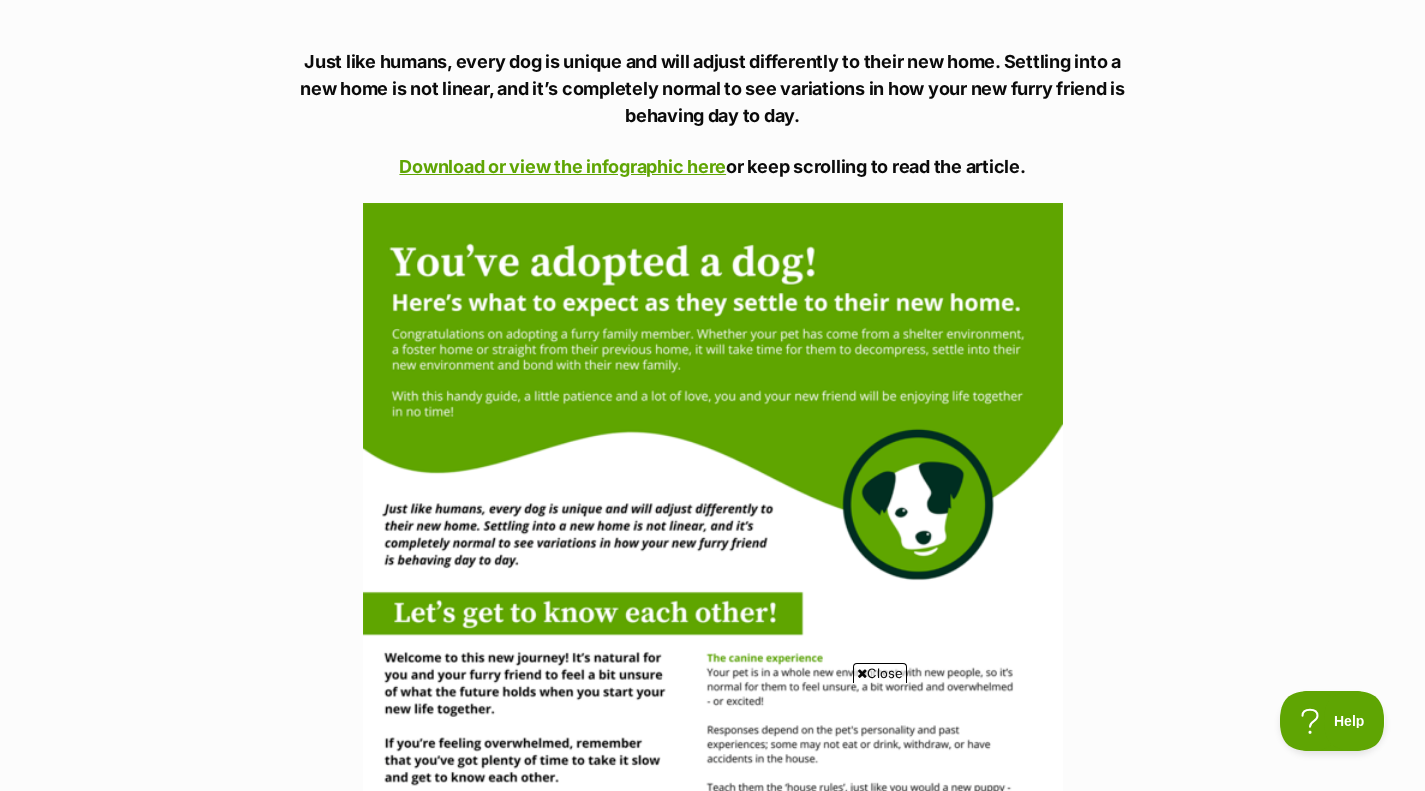 scroll, scrollTop: 1605, scrollLeft: 0, axis: vertical 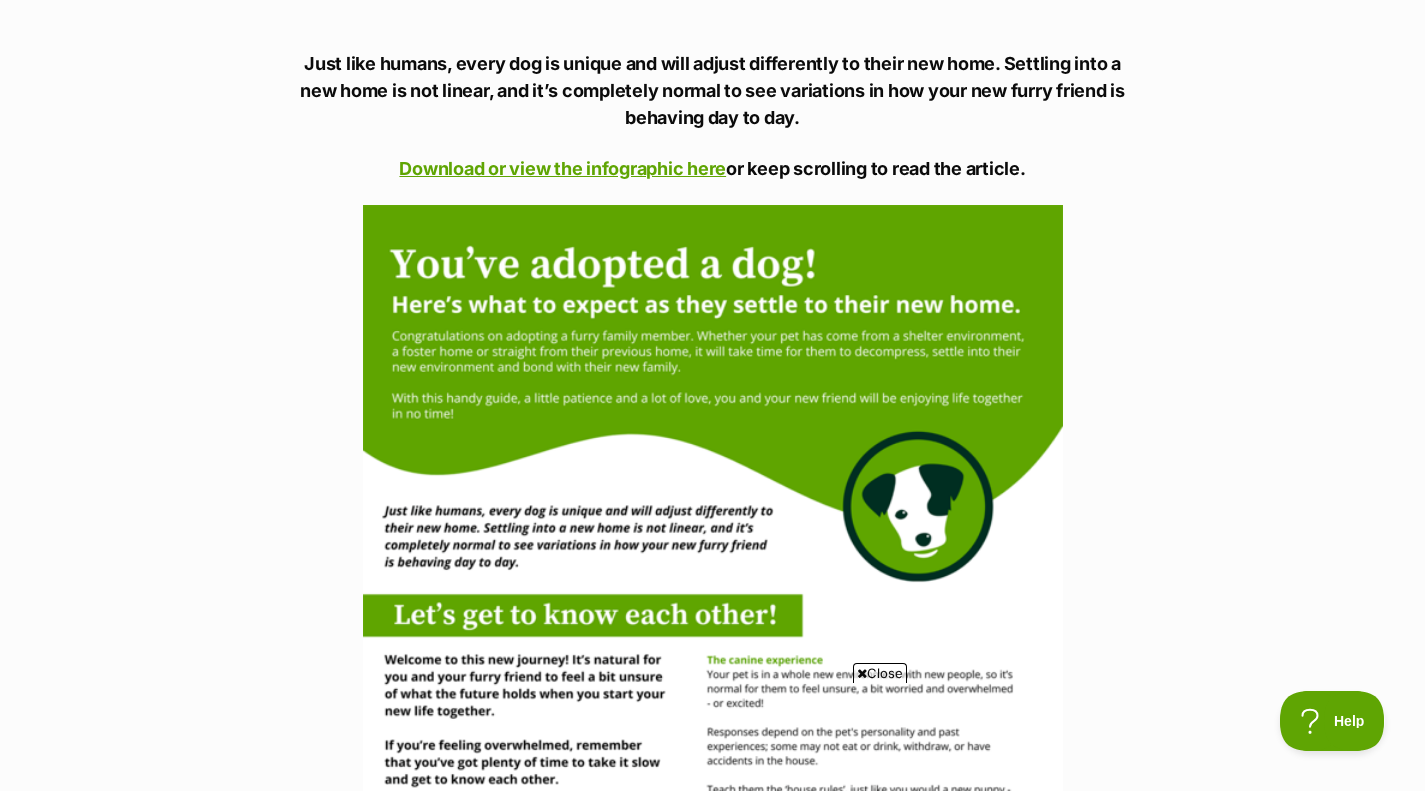 drag, startPoint x: 1252, startPoint y: 498, endPoint x: 78, endPoint y: 338, distance: 1184.8528 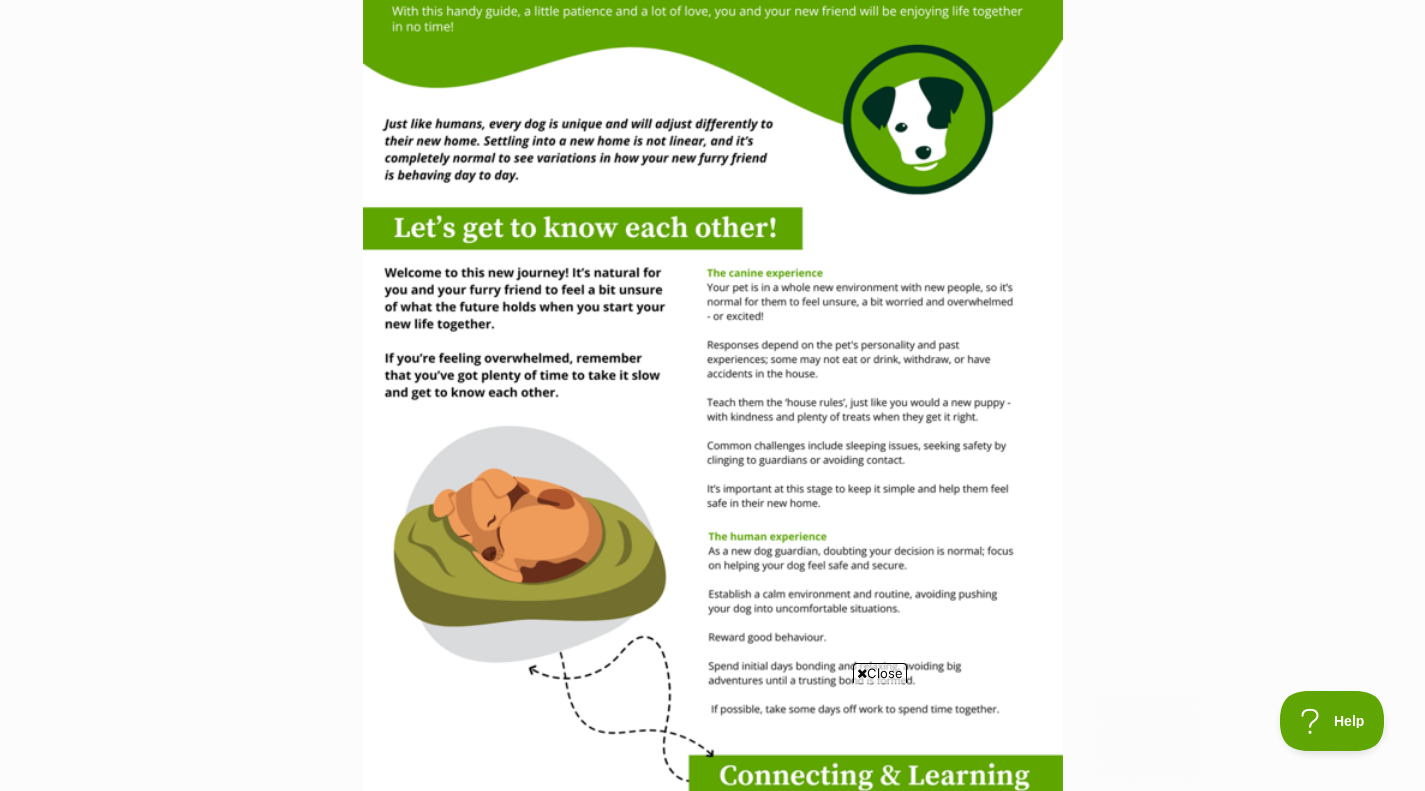 scroll, scrollTop: 0, scrollLeft: 0, axis: both 